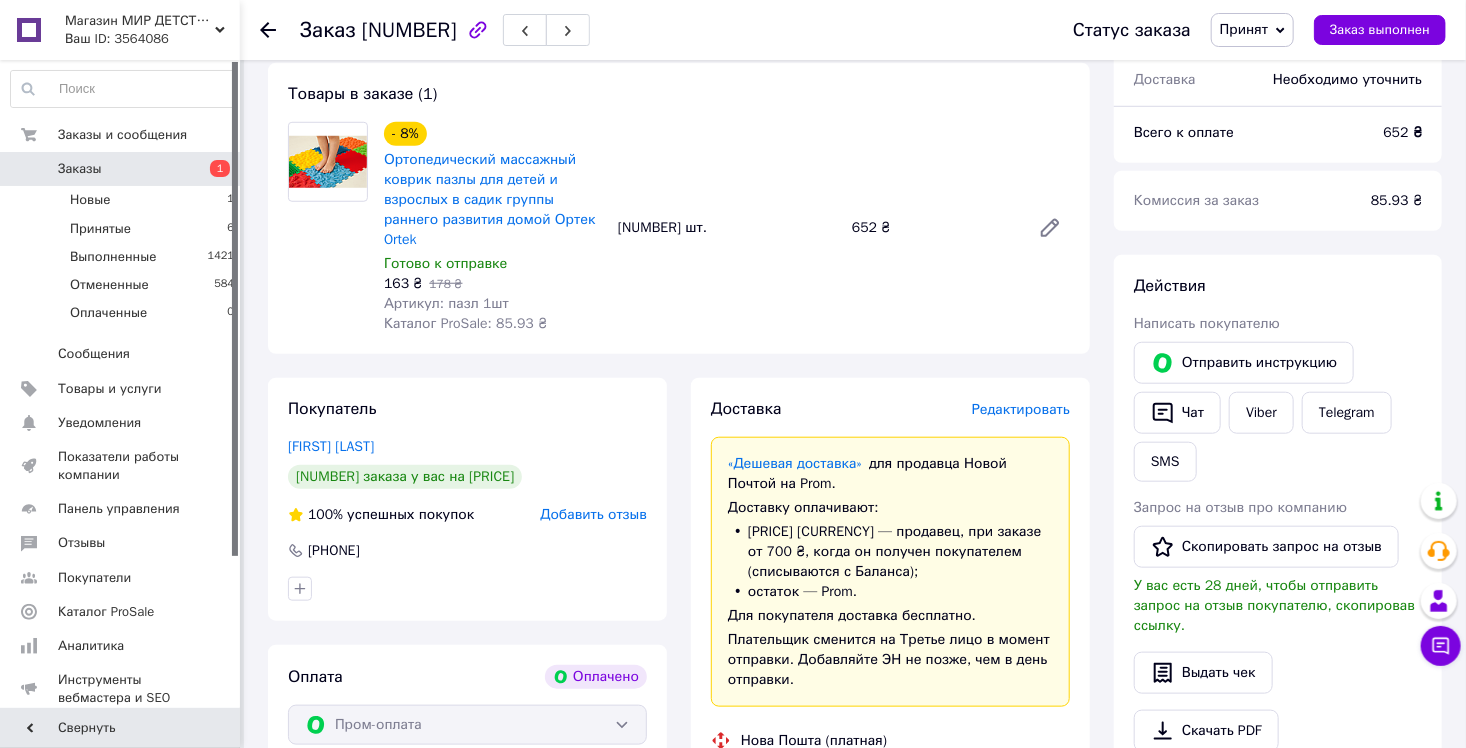 scroll, scrollTop: 1066, scrollLeft: 0, axis: vertical 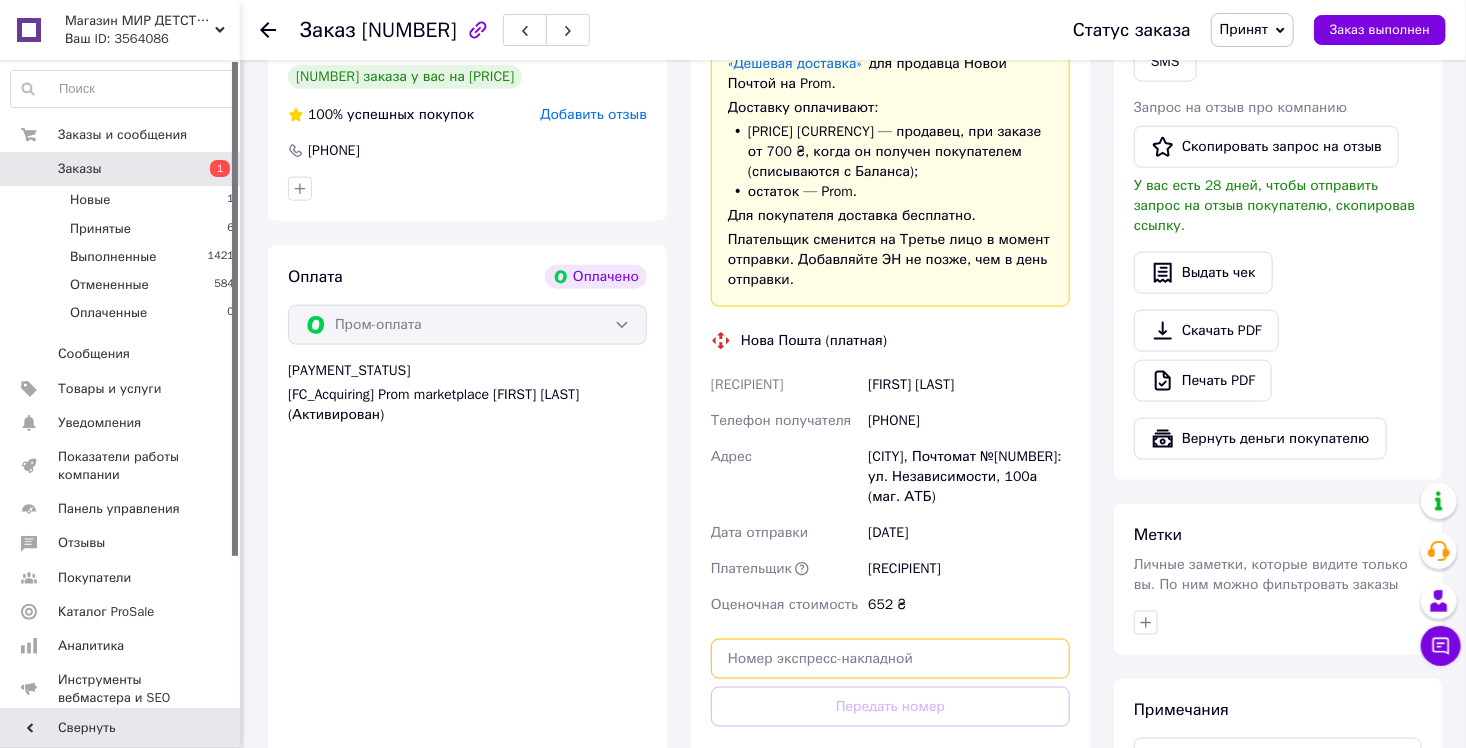 click at bounding box center (890, 659) 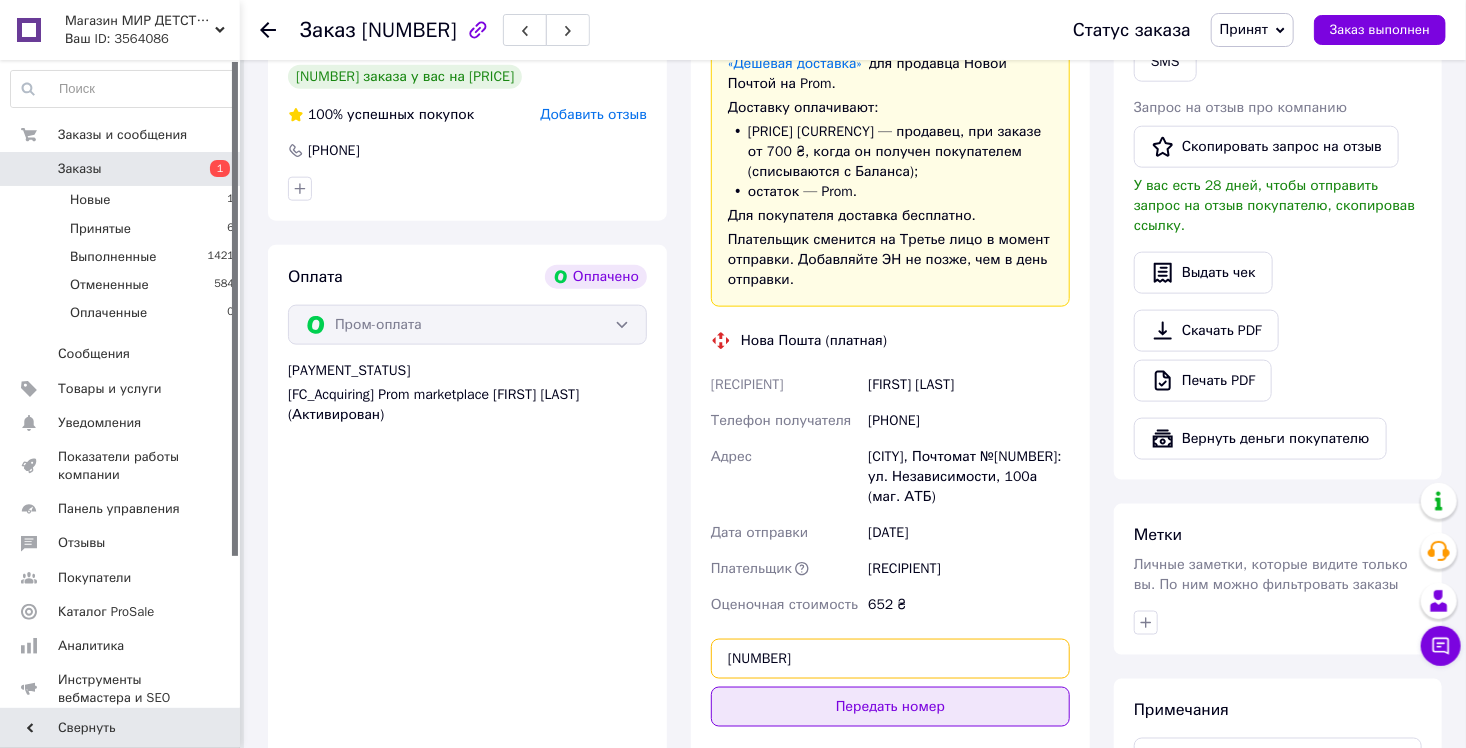 type on "[NUMBER]" 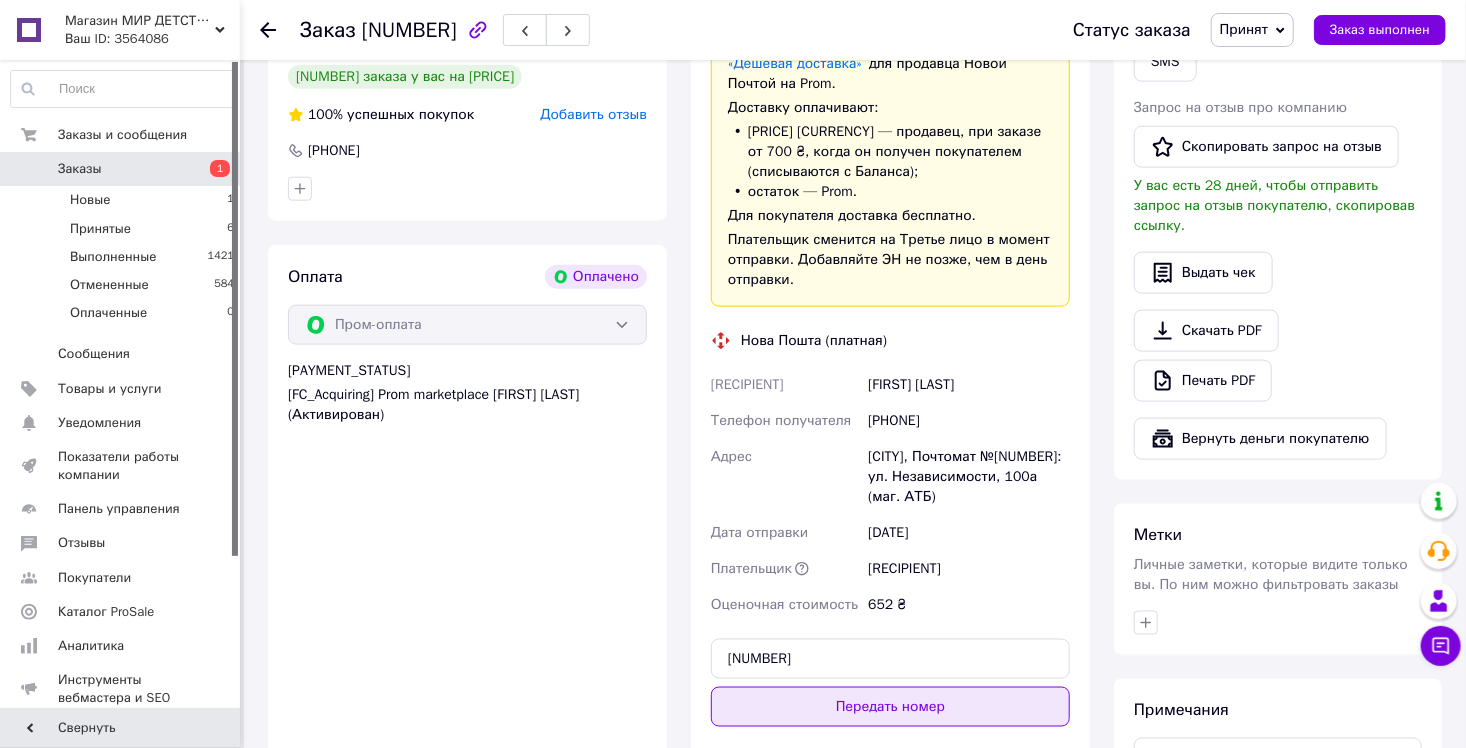 click on "Передать номер" at bounding box center (890, 707) 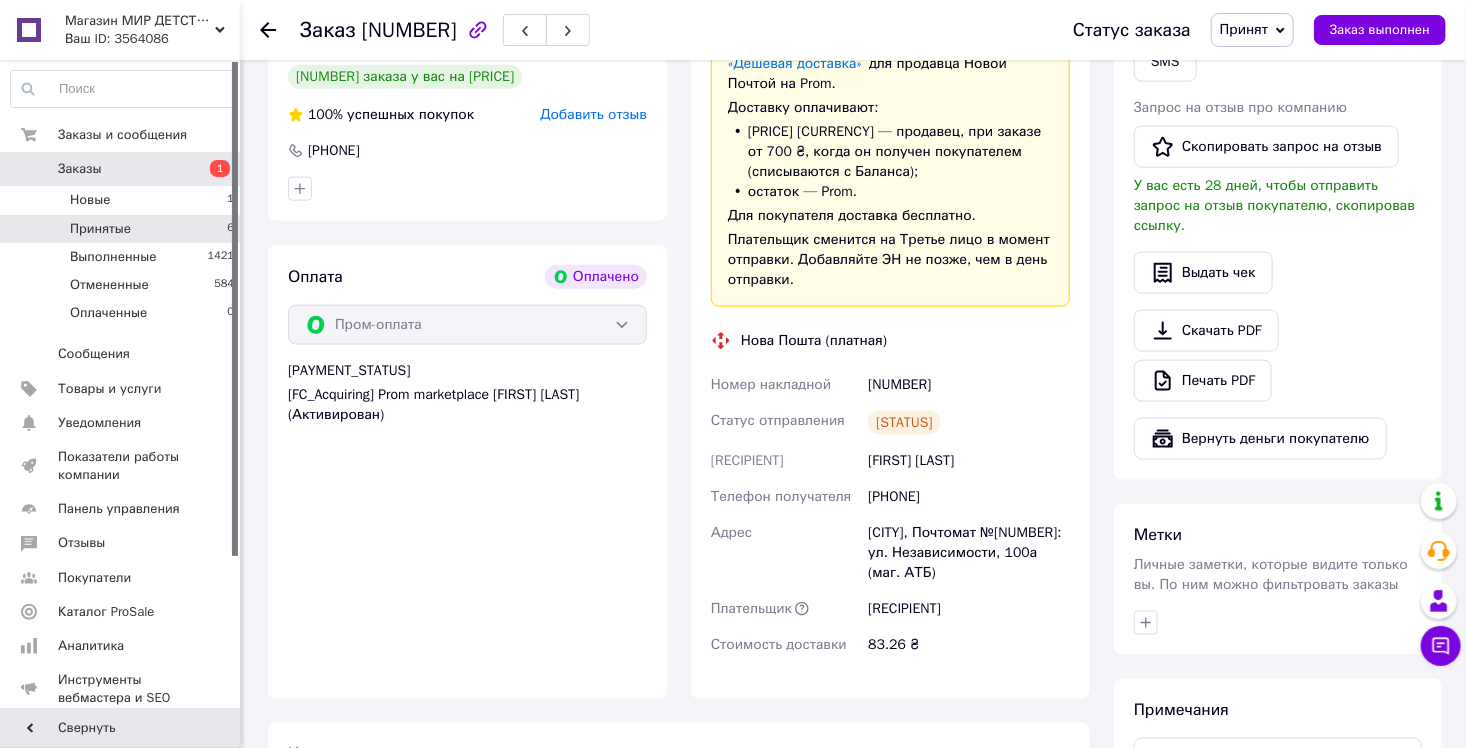 click on "Принятые" at bounding box center [100, 229] 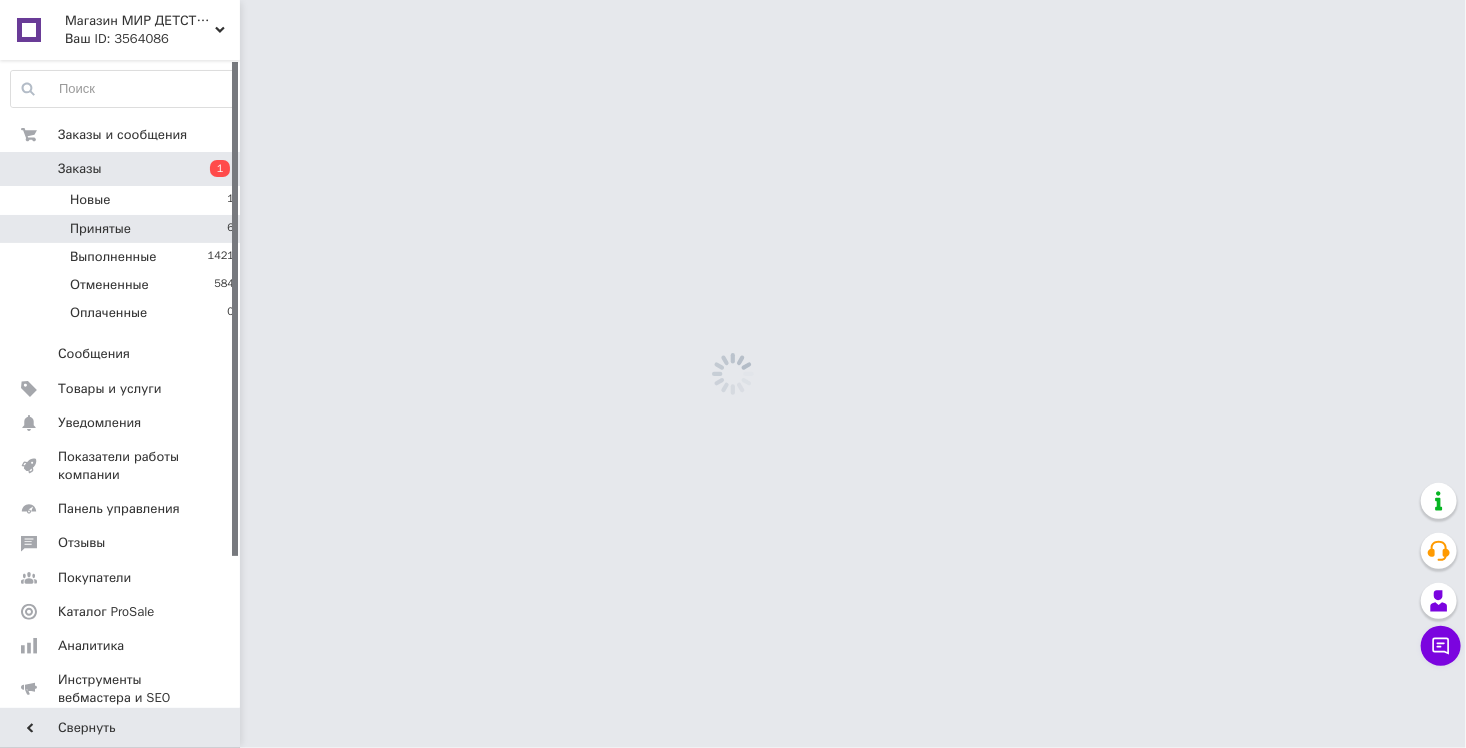 scroll, scrollTop: 0, scrollLeft: 0, axis: both 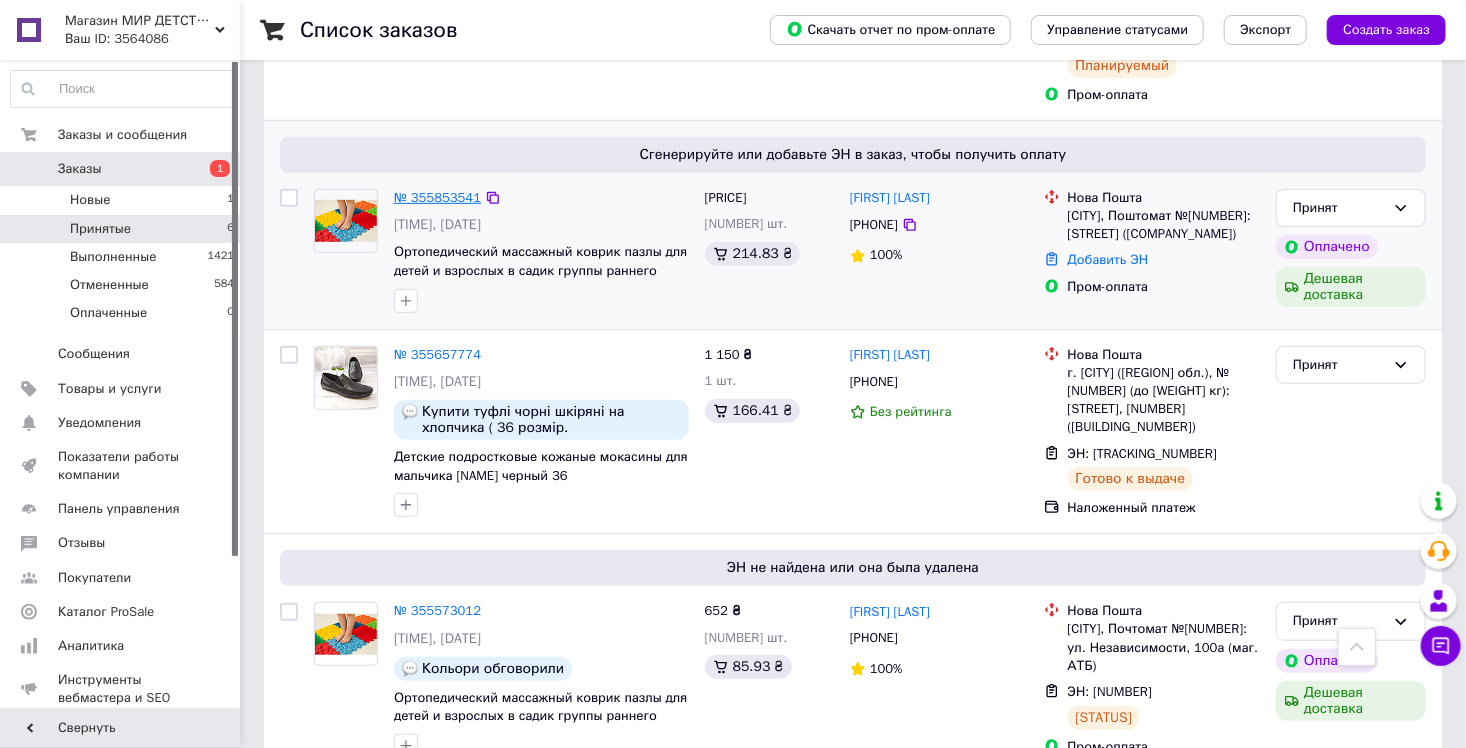 click on "№ 355853541" at bounding box center (437, 197) 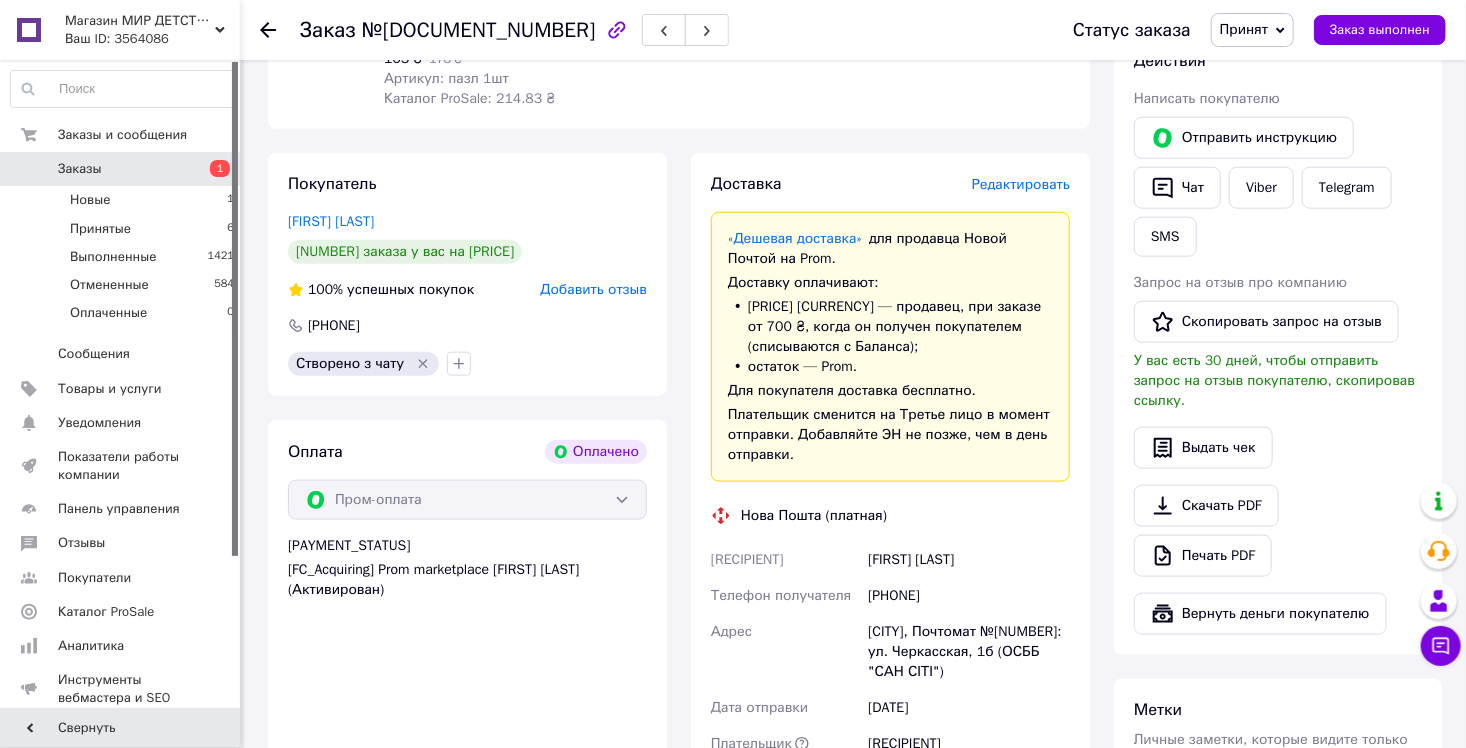 scroll, scrollTop: 1023, scrollLeft: 0, axis: vertical 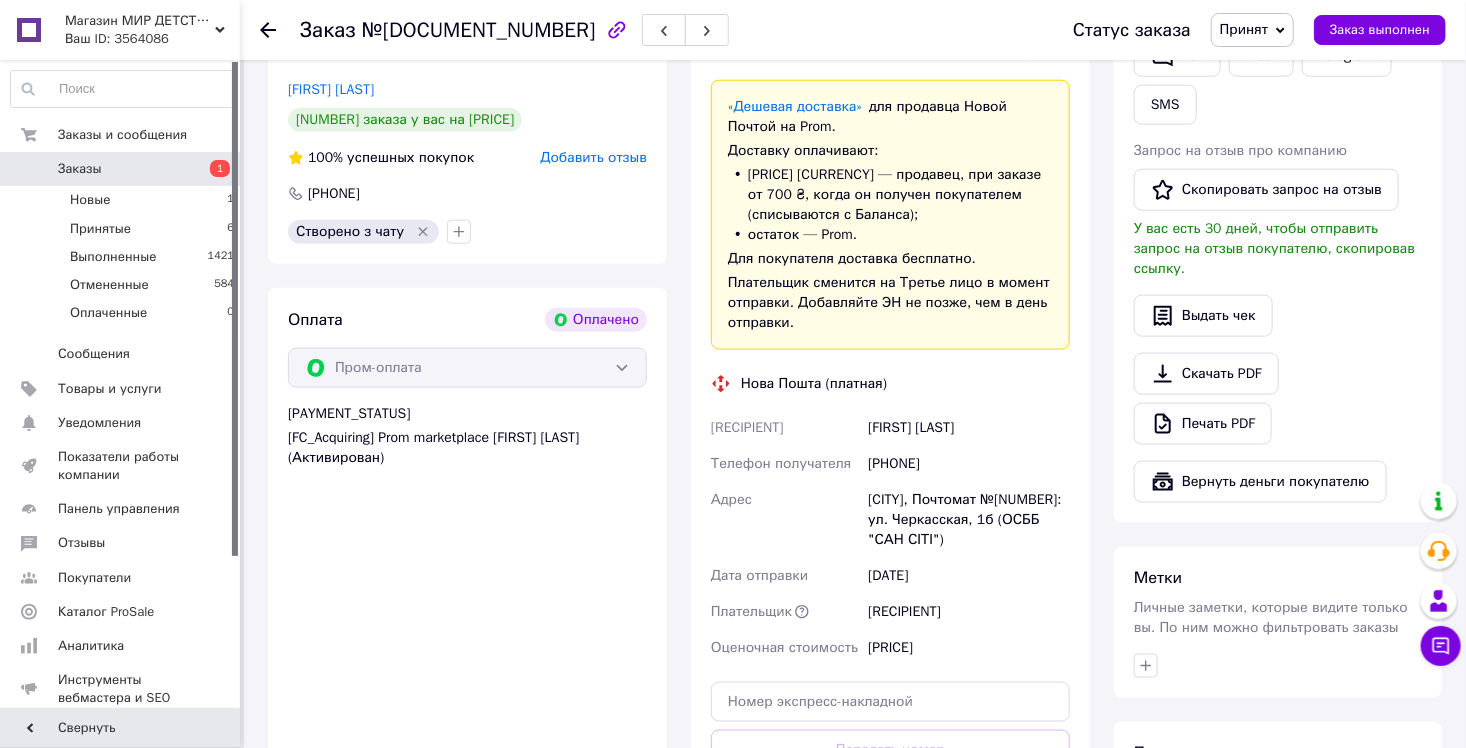click on "[PHONE]" at bounding box center (969, 464) 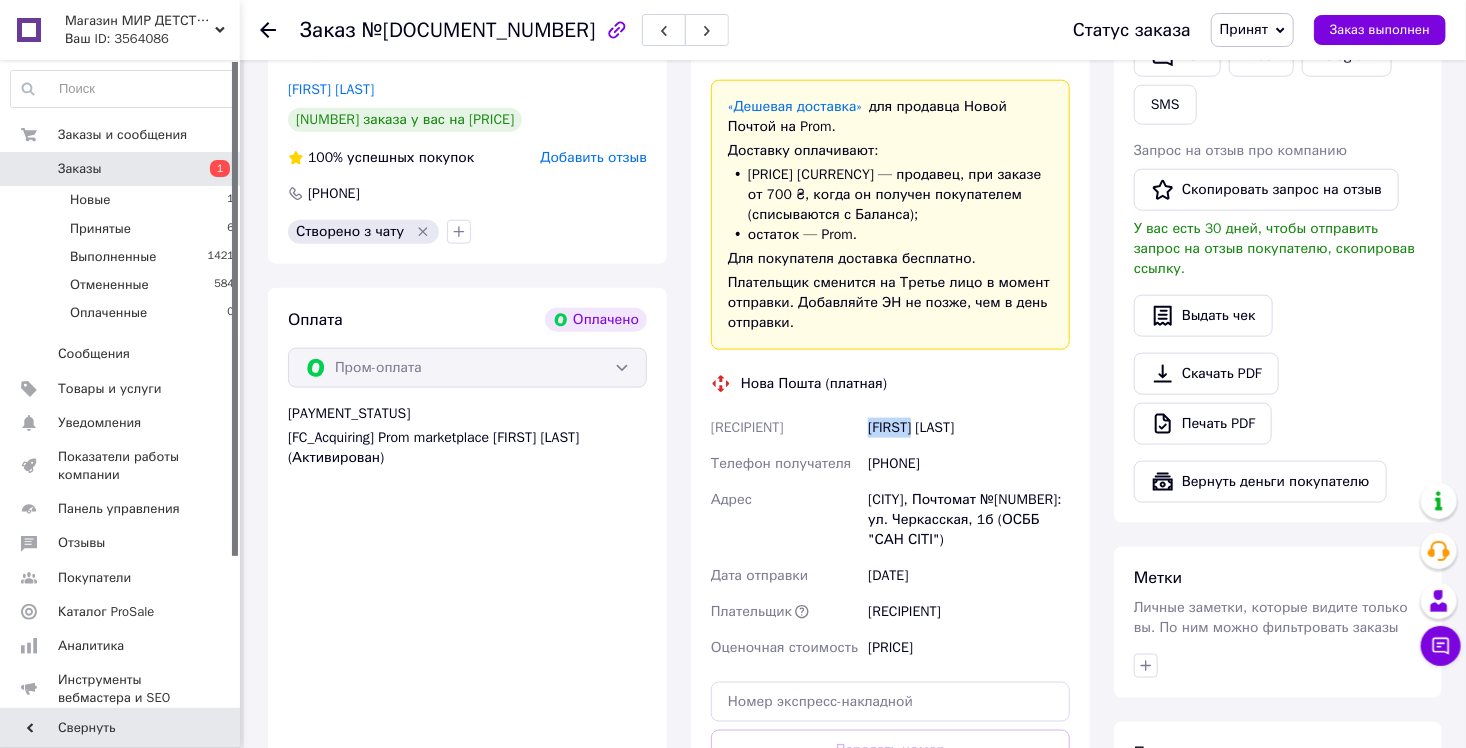 click on "[FIRST] [LAST]" at bounding box center (969, 428) 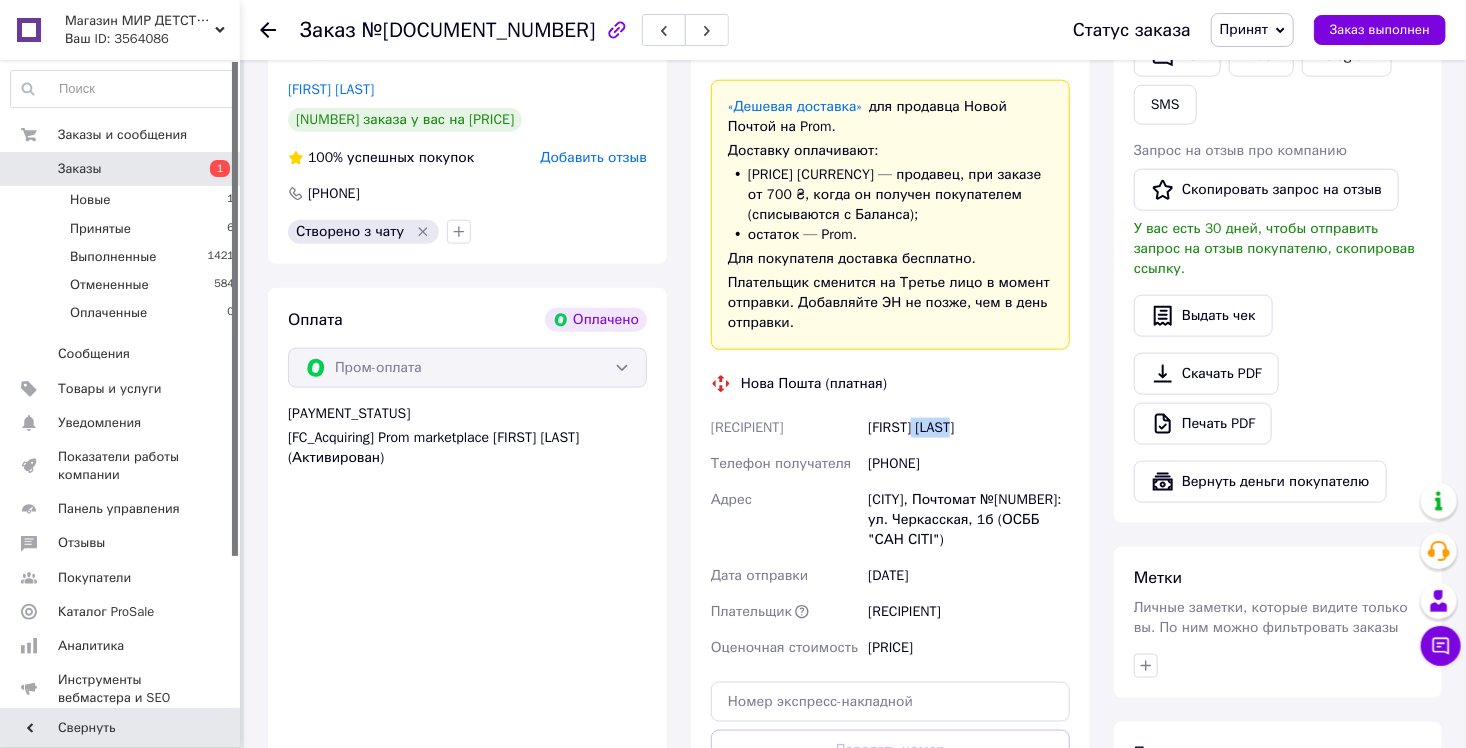 click on "[FIRST] [LAST]" at bounding box center (969, 428) 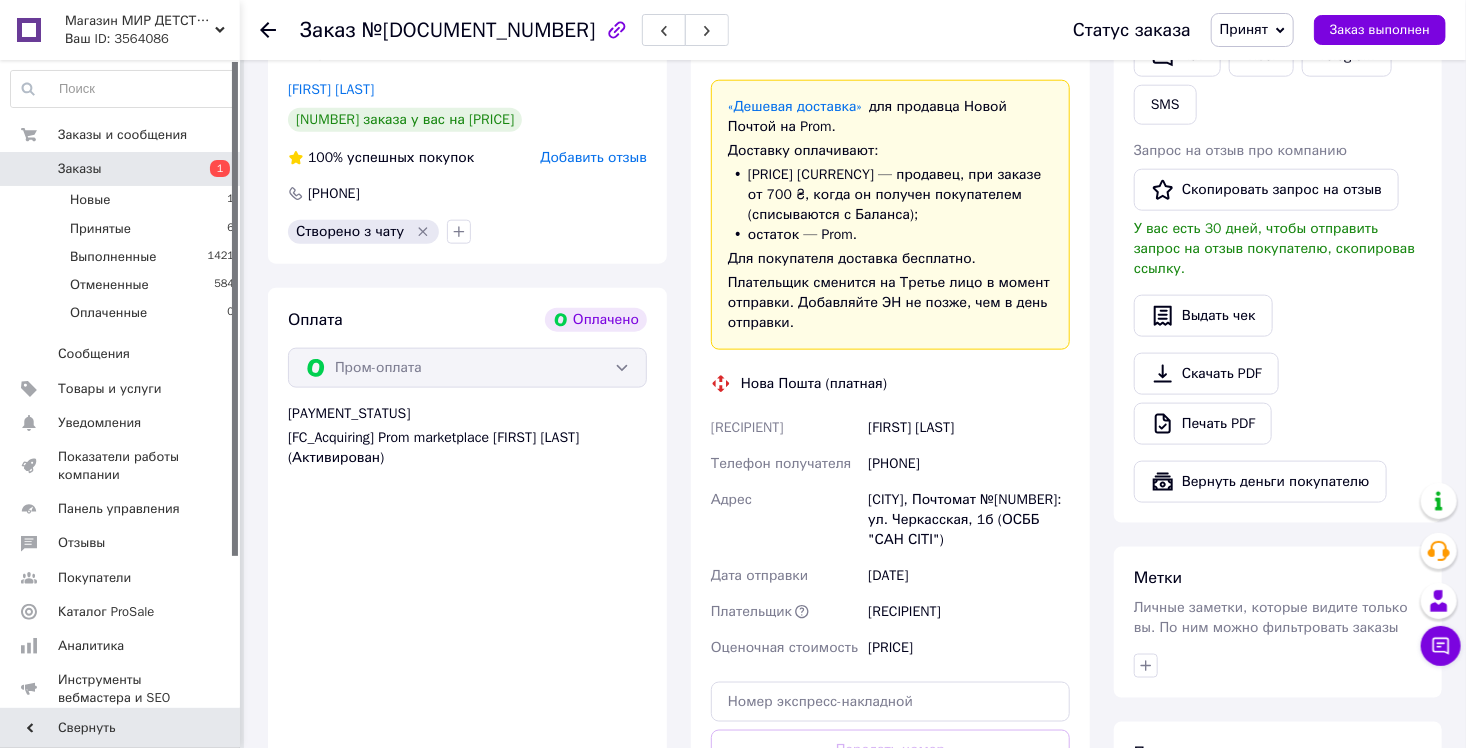 click on "[CITY], Почтомат №[NUMBER]: ул. Черкасская, 1б (ОСББ "САН СІТІ")" at bounding box center (969, 520) 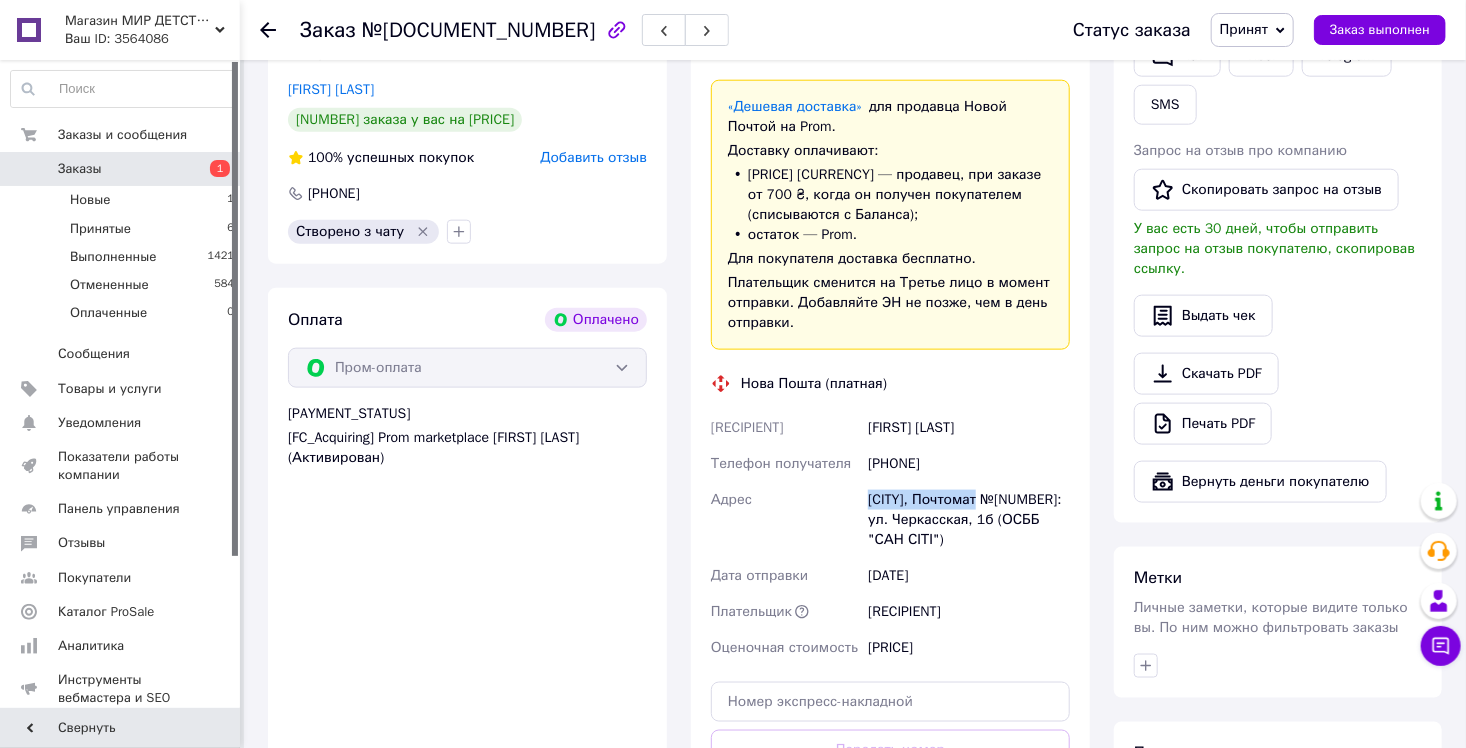 click on "[CITY], Почтомат №[NUMBER]: ул. Черкасская, 1б (ОСББ "САН СІТІ")" at bounding box center [969, 520] 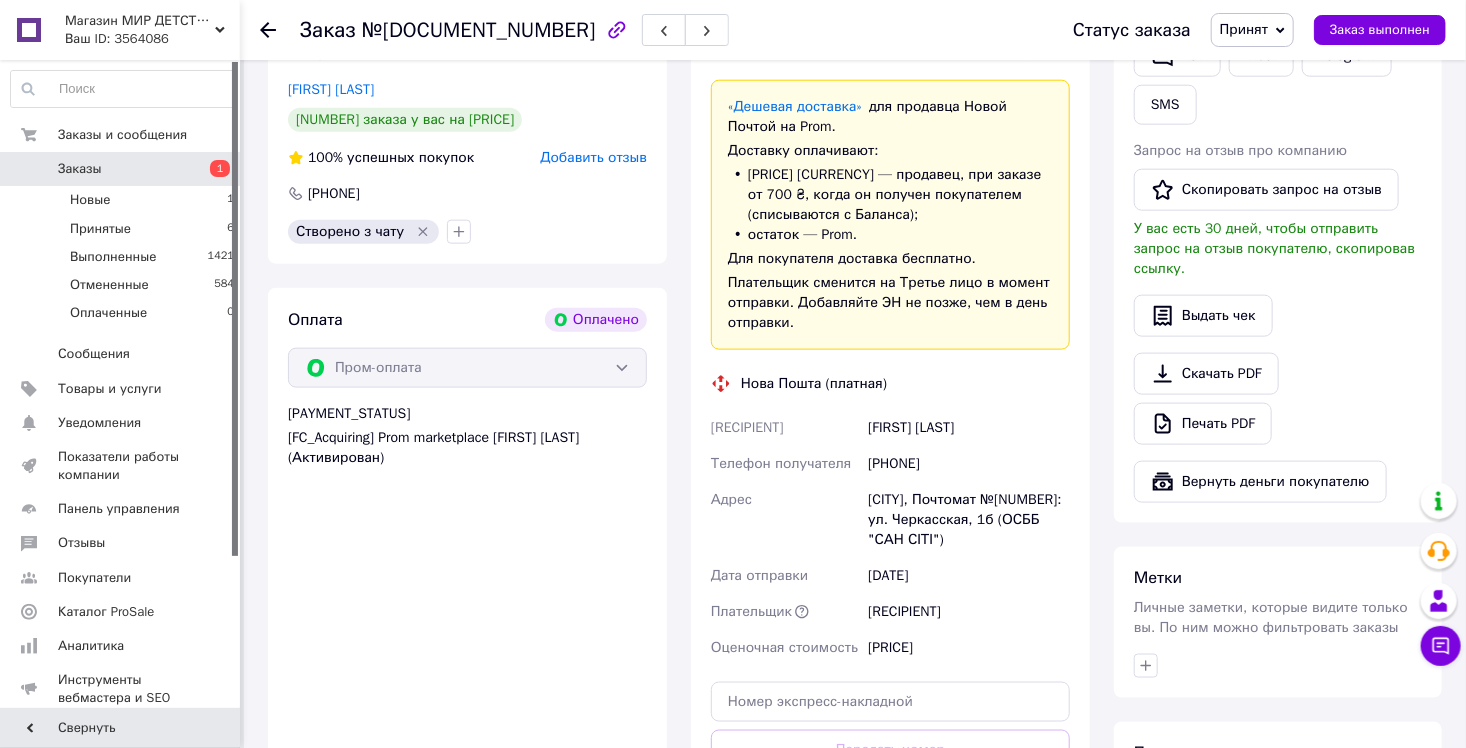 click on "[CITY], Почтомат №[NUMBER]: ул. Черкасская, 1б (ОСББ "САН СІТІ")" at bounding box center [969, 520] 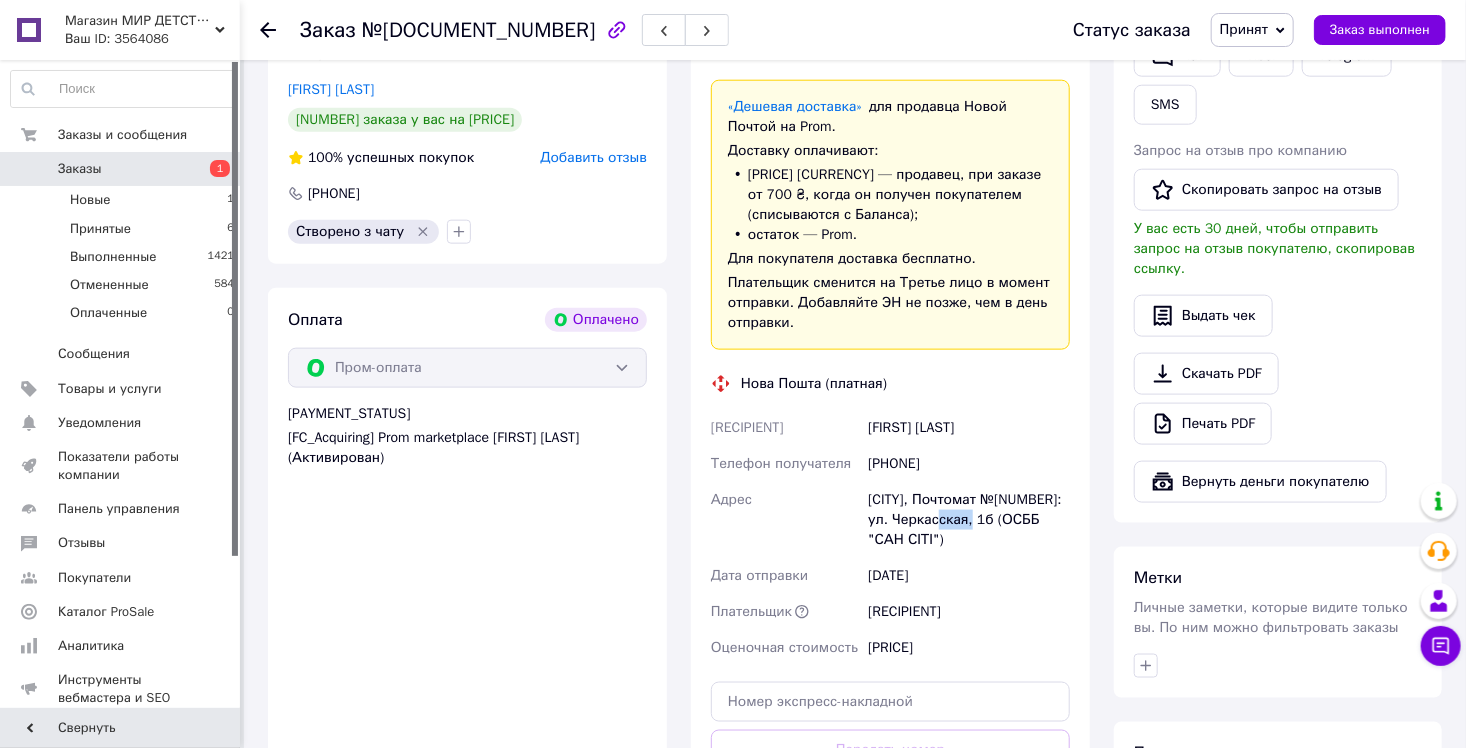 click on "[CITY], Почтомат №[NUMBER]: ул. Черкасская, 1б (ОСББ "САН СІТІ")" at bounding box center [969, 520] 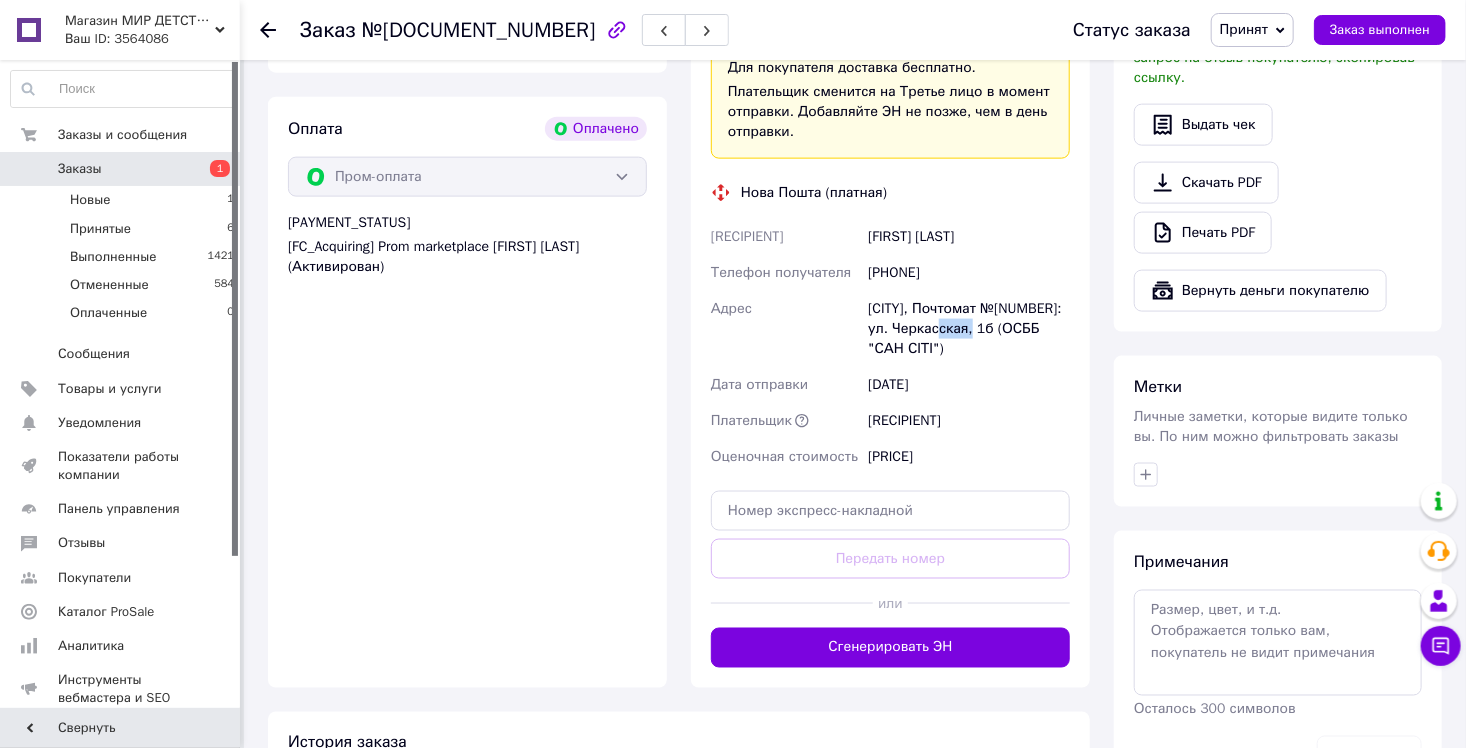 scroll, scrollTop: 1323, scrollLeft: 0, axis: vertical 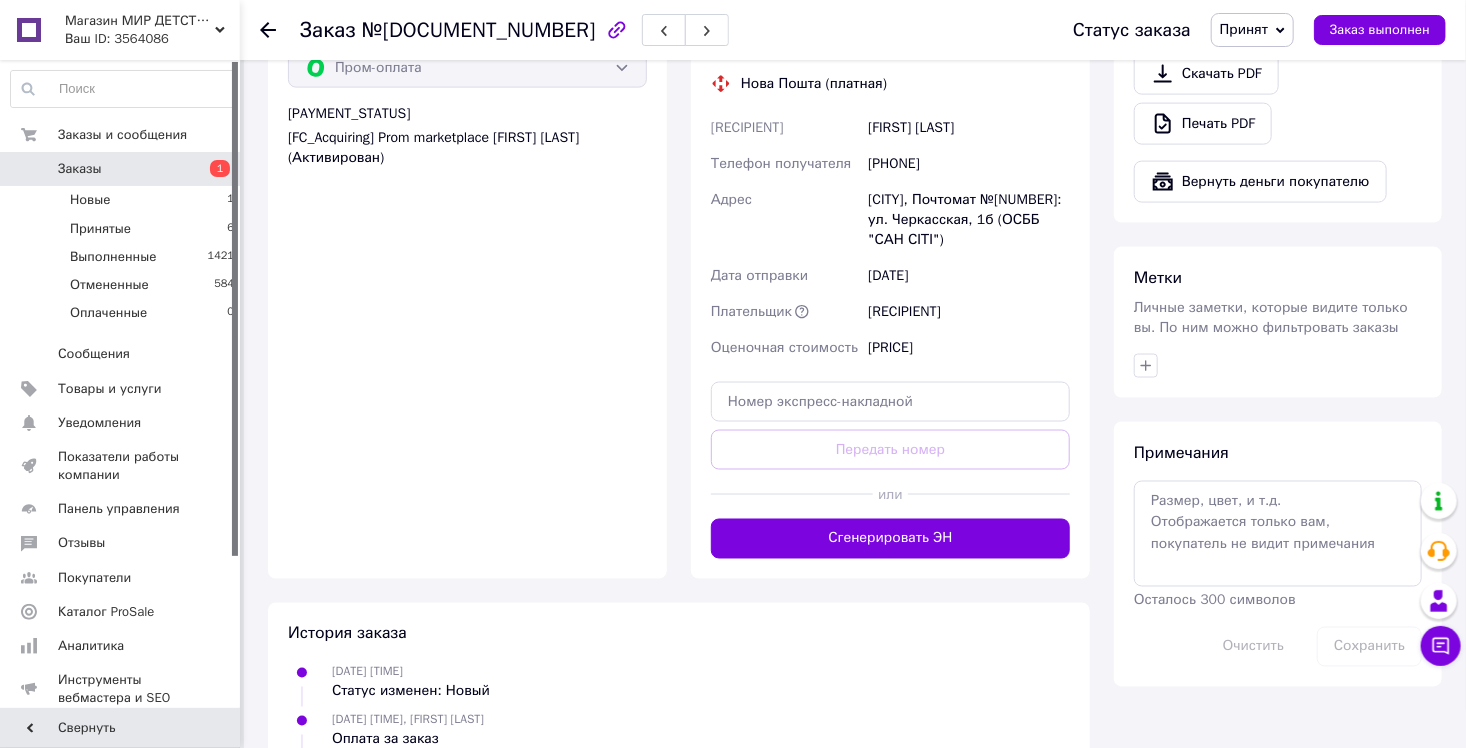 click on "[DELIVERY_TYPE] [EDIT] [DELIVERY_OPTION] [SELLER_TYPE] [PROMO_PLATFORM]. [PRICE] [CURRENCY] — [SELLER_TYPE], [CONDITION] [PRICE] [CURRENCY], [CONDITION] ([DEDUCTION_METHOD]); [REMAINING] — [PROMO_PLATFORM]. [BUYER_TYPE] [DELIVERY_FREE]. [PAYER_STATUS] [ACTION] [TIME]. [ADD_WAYBILL_INFO] [WAYBILL_INFO] [POST_OFFICE_NAME] ([DELIVERY_COST]) [RECIPIENT] [RECIPIENT_NAME] [RECIPIENT_PHONE] [RECIPIENT_ADDRESS] [POST_OFFICE_NAME] [POST_OFFICE_NUMBER]: [STREET], [DETAILS] [DATE] [DELIVERY_DATE] [PAYER] [RECIPIENT] [PRICE] [CURRENCY]" at bounding box center (890, 150) 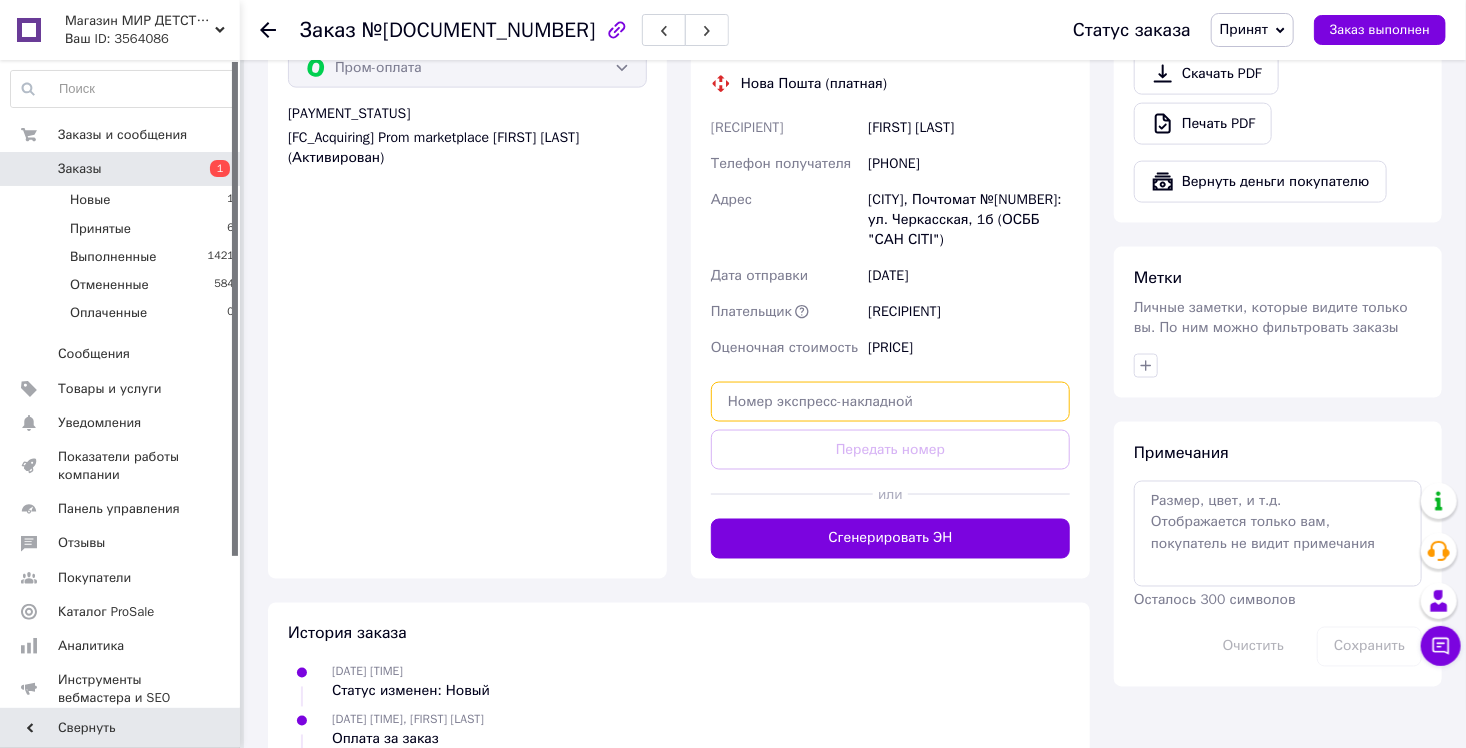 click at bounding box center [890, 402] 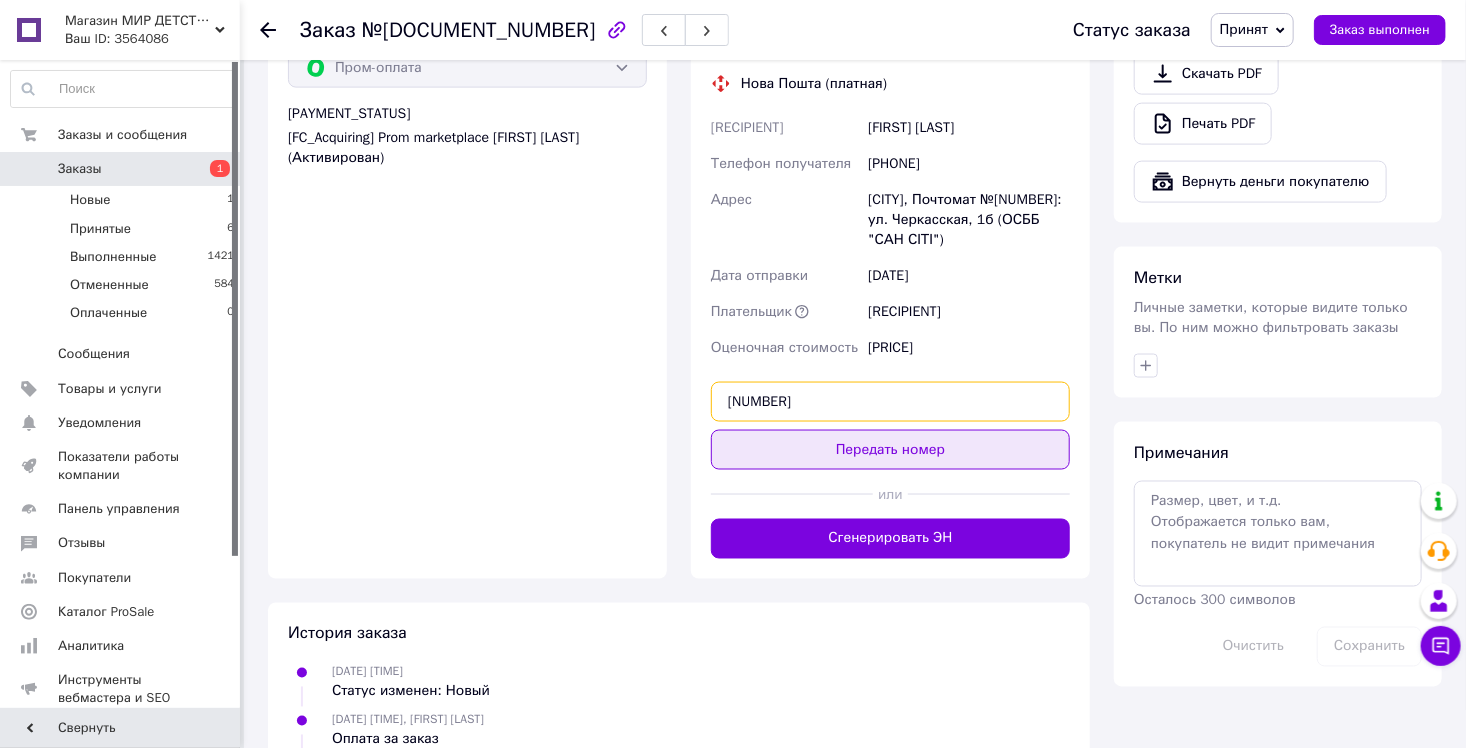 type on "[NUMBER]" 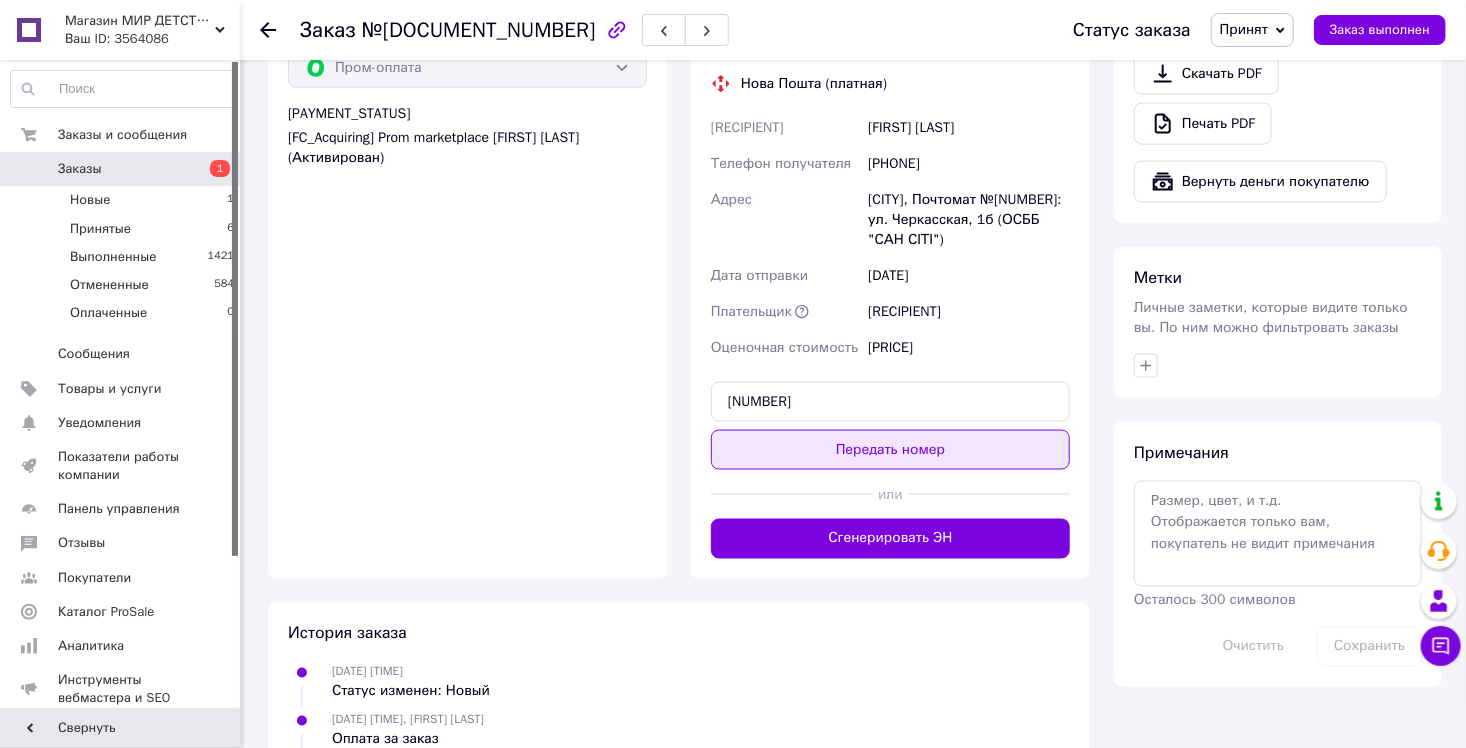click on "Передать номер" at bounding box center (890, 450) 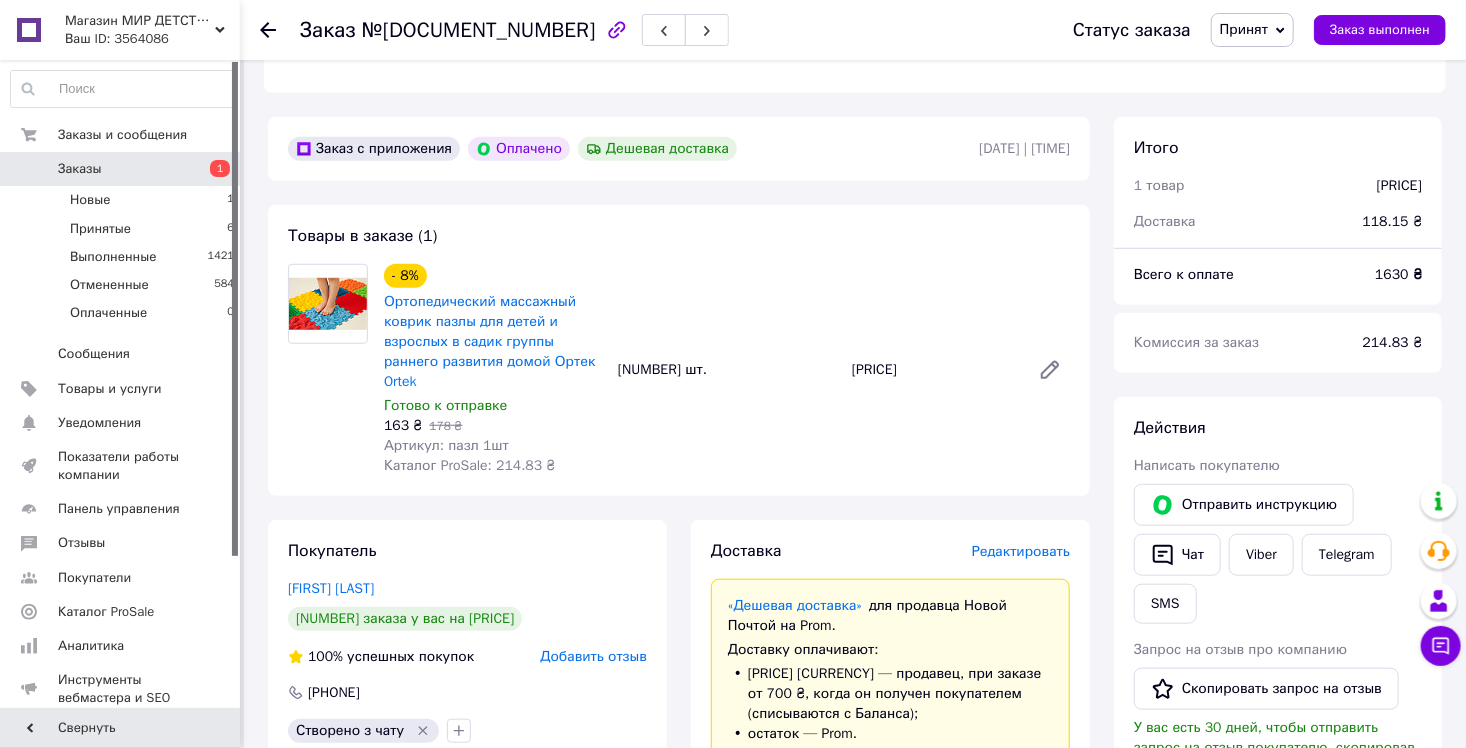 scroll, scrollTop: 423, scrollLeft: 0, axis: vertical 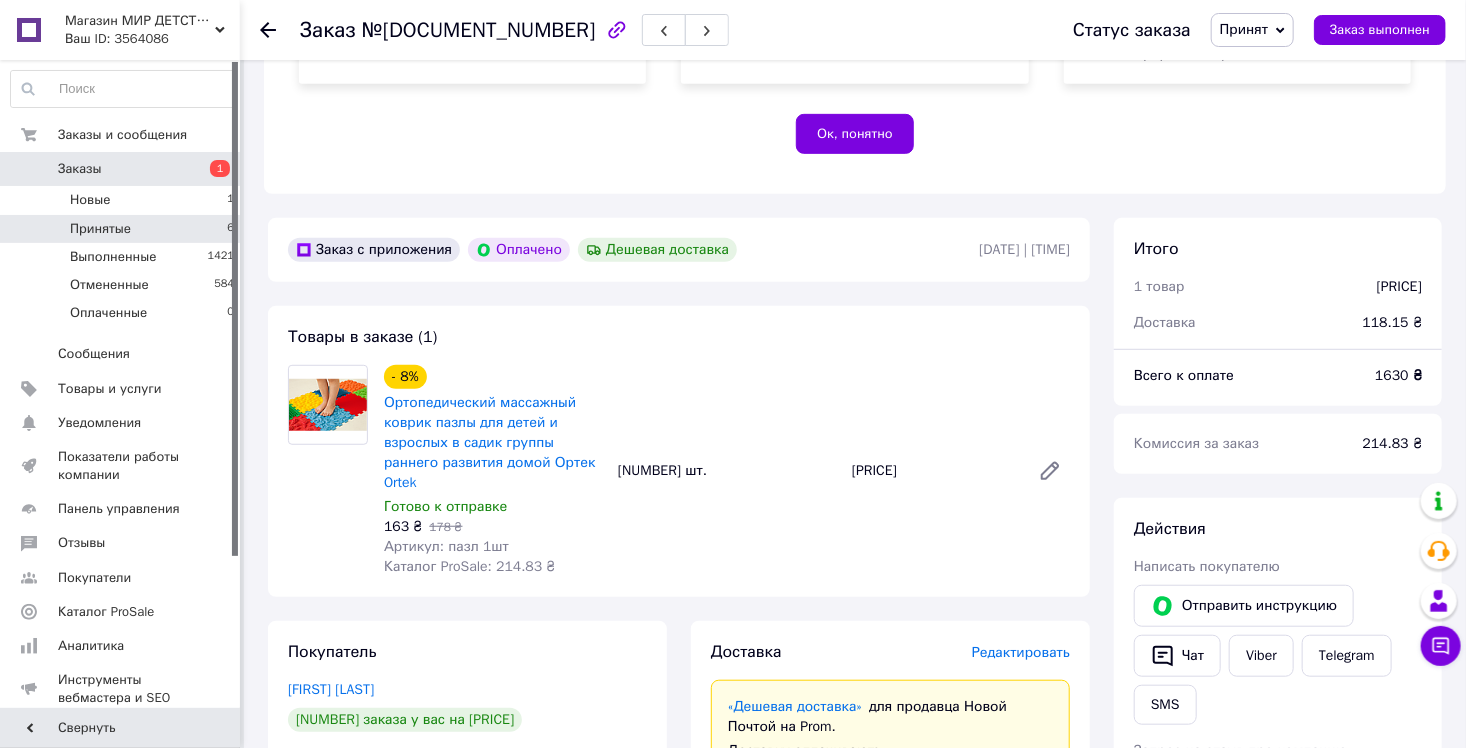 click on "Принятые" at bounding box center [100, 229] 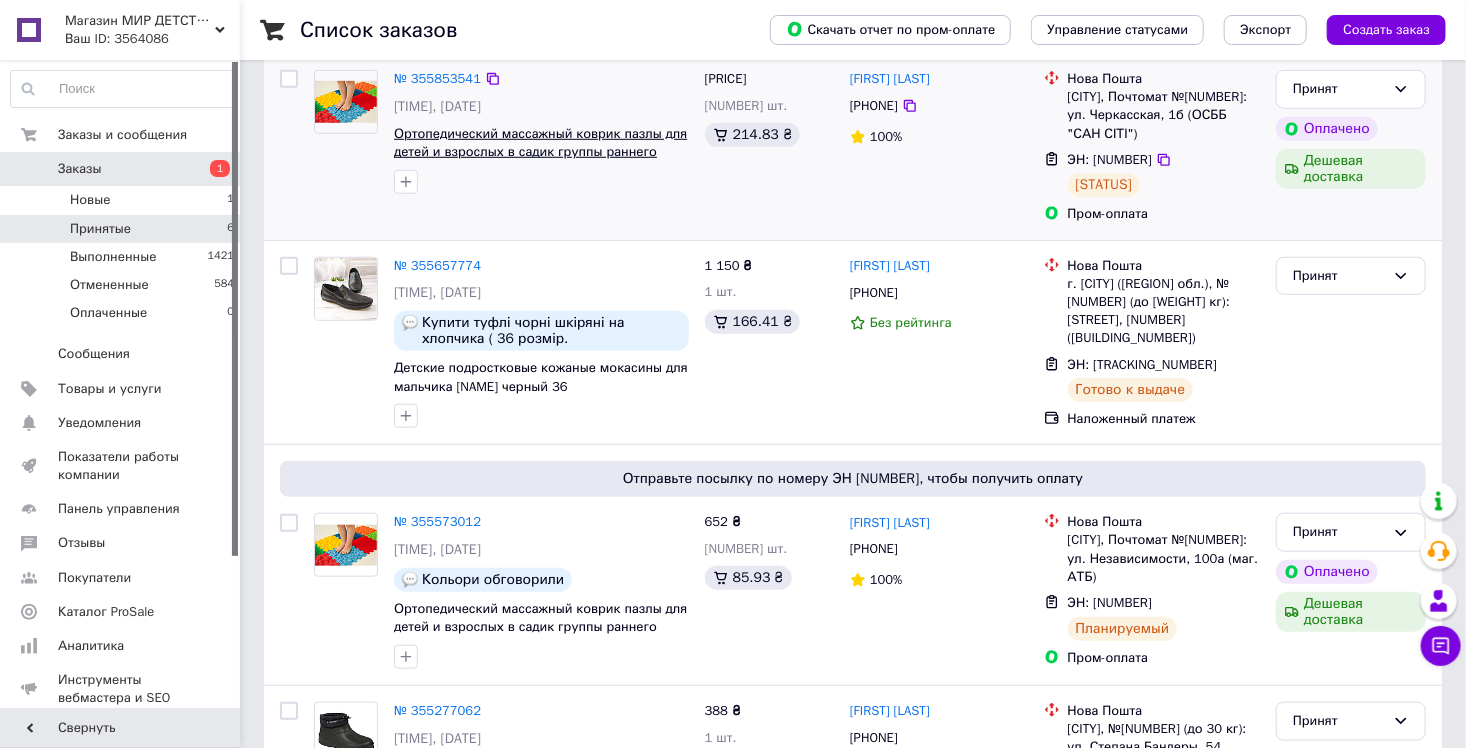 scroll, scrollTop: 692, scrollLeft: 0, axis: vertical 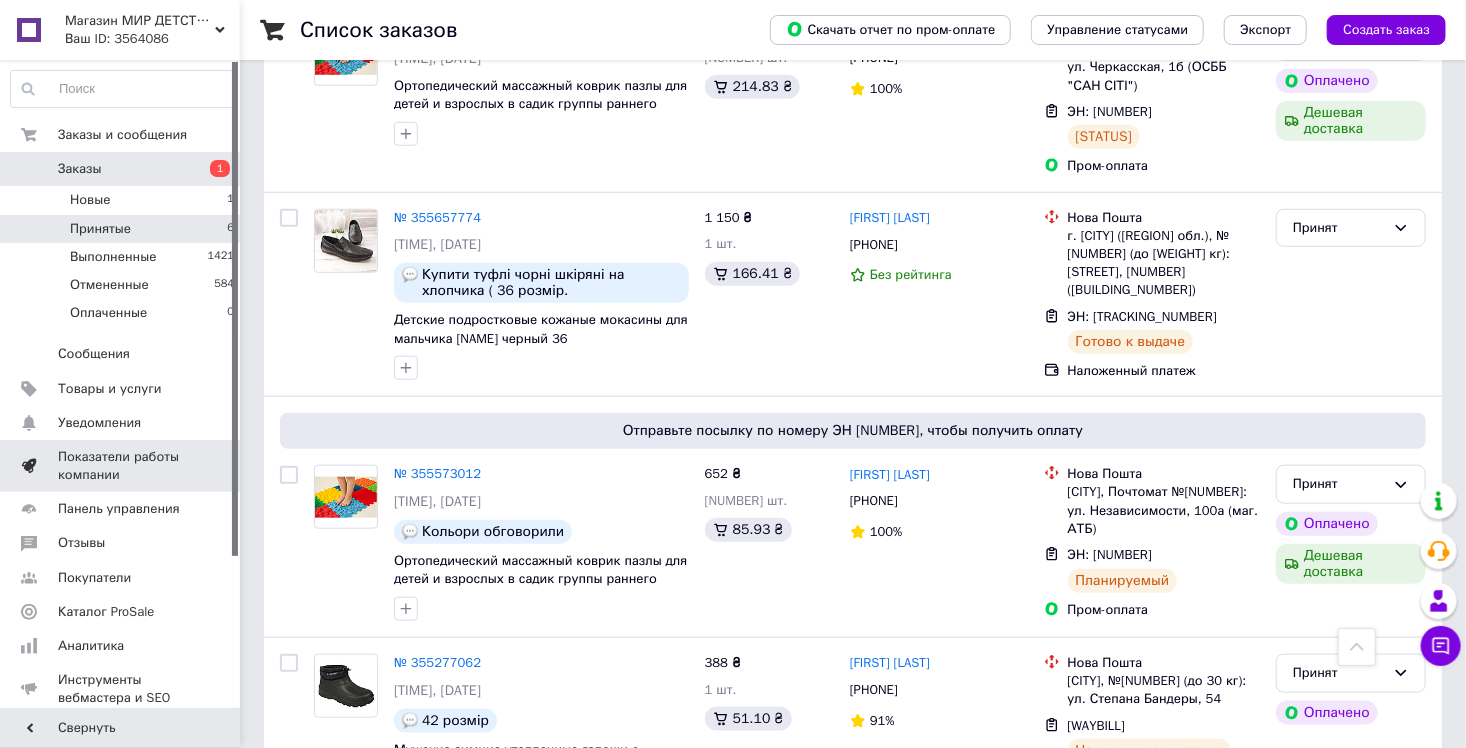 click on "Показатели работы компании" at bounding box center [121, 466] 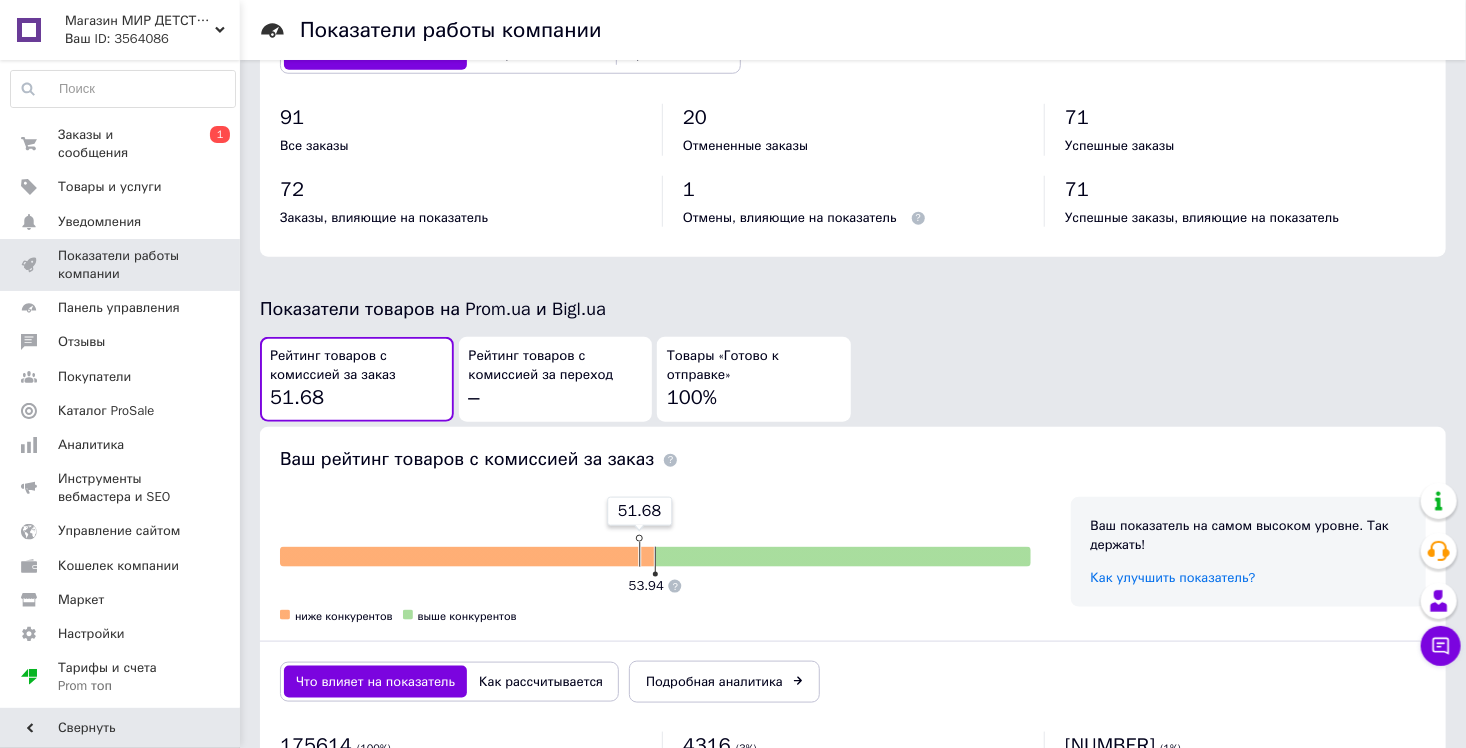 scroll, scrollTop: 900, scrollLeft: 0, axis: vertical 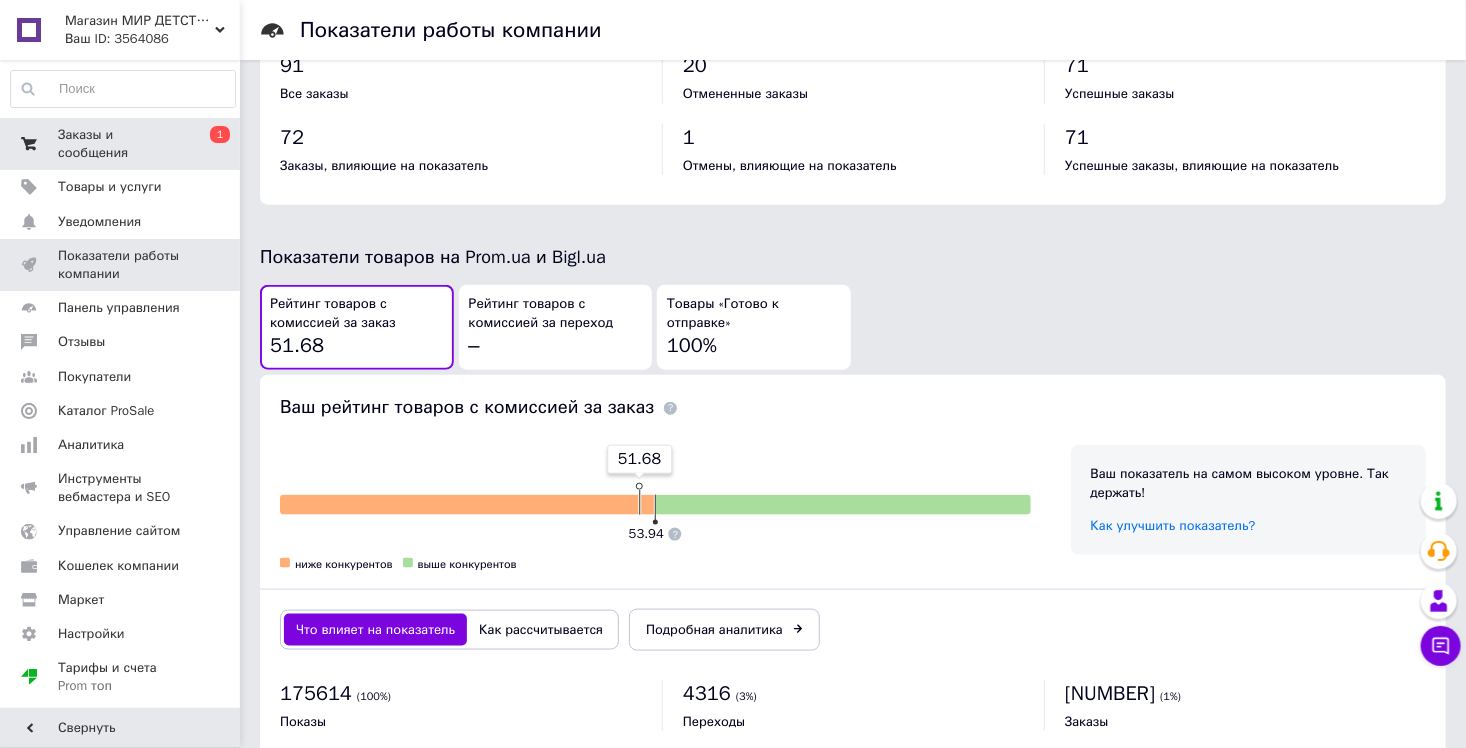 click on "Заказы и сообщения" at bounding box center (121, 144) 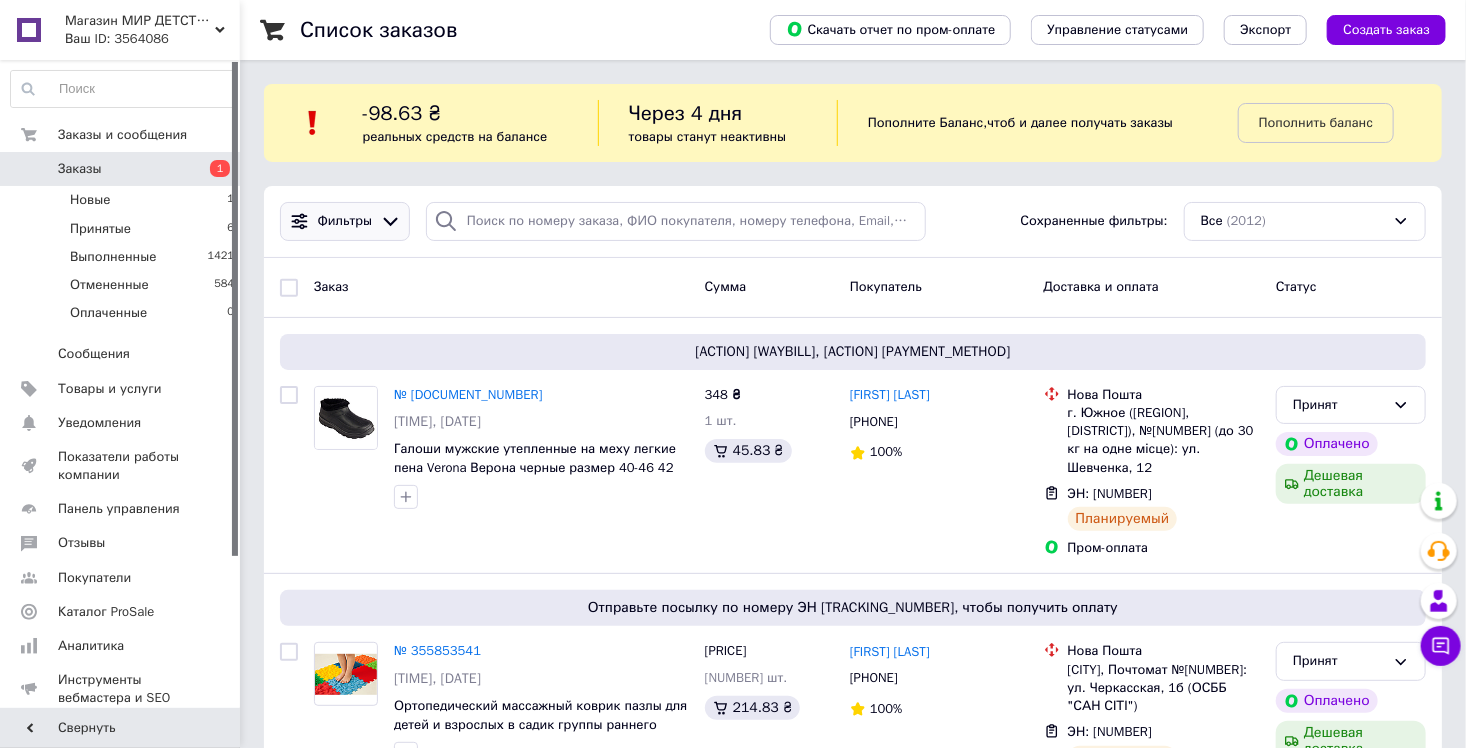 click 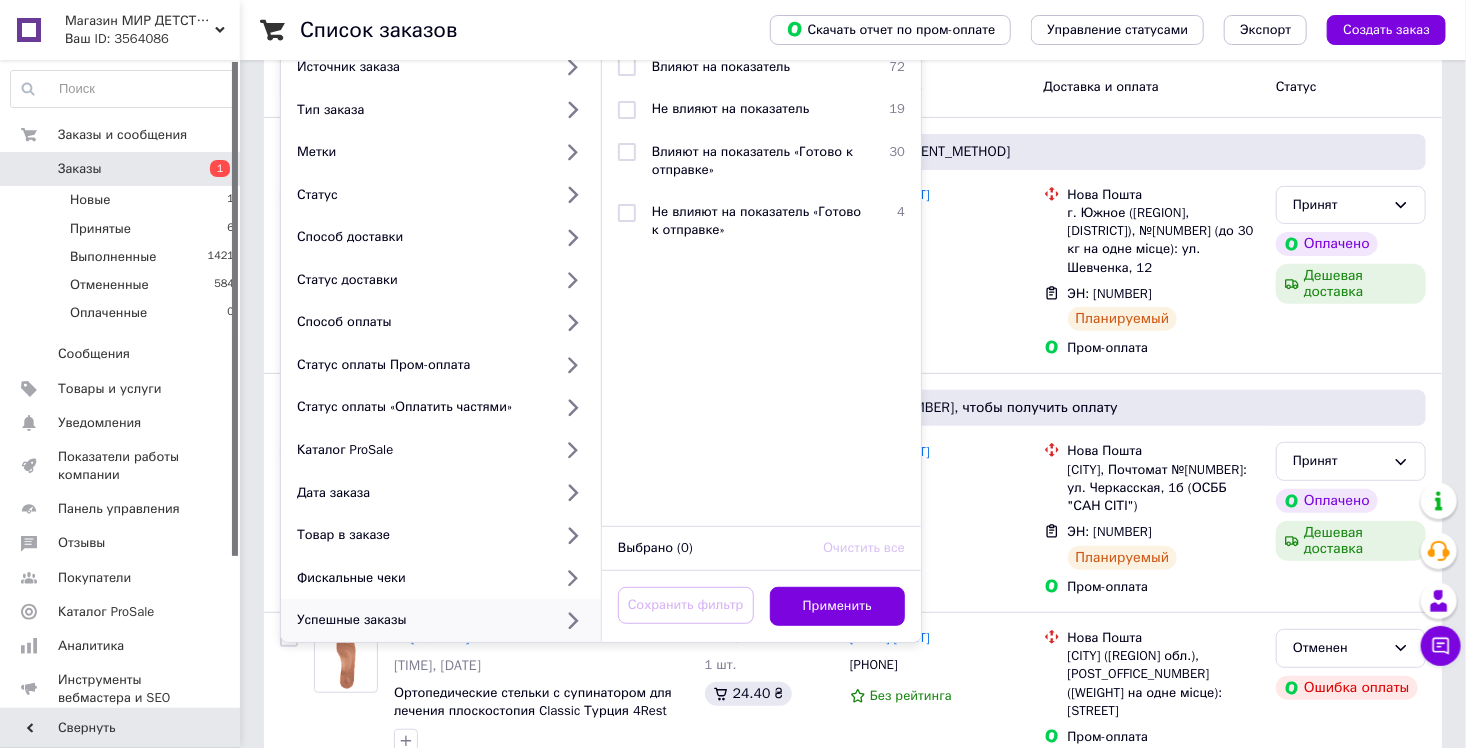 scroll, scrollTop: 100, scrollLeft: 0, axis: vertical 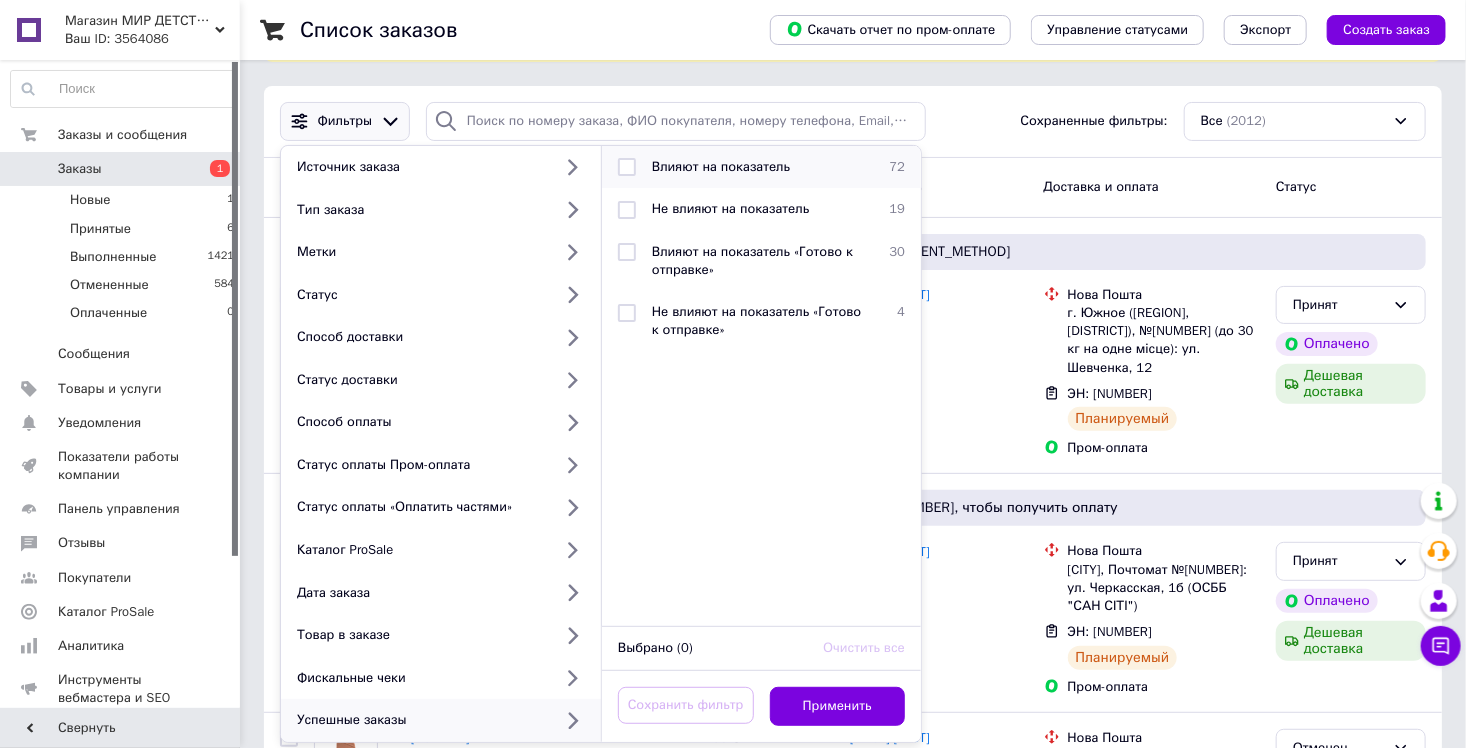 click at bounding box center (627, 167) 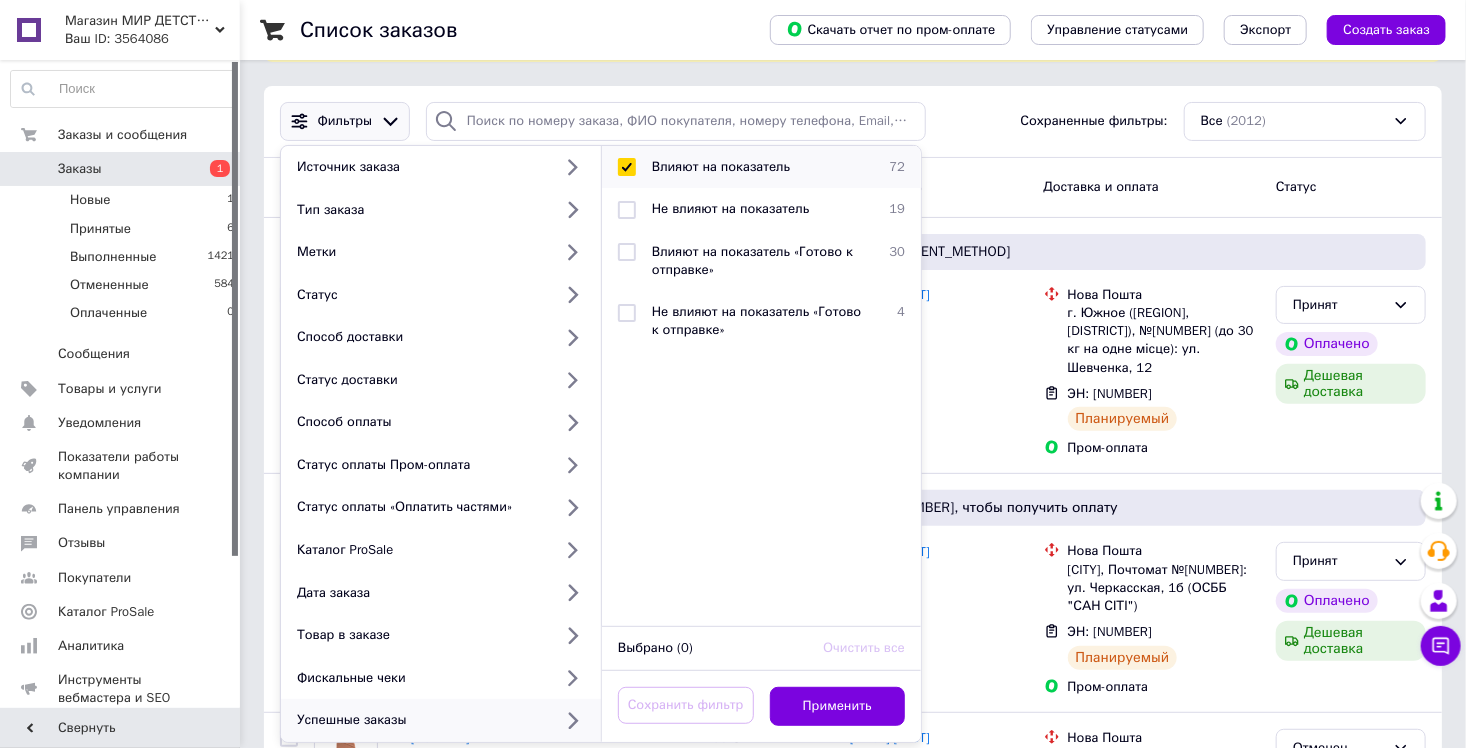 checkbox on "true" 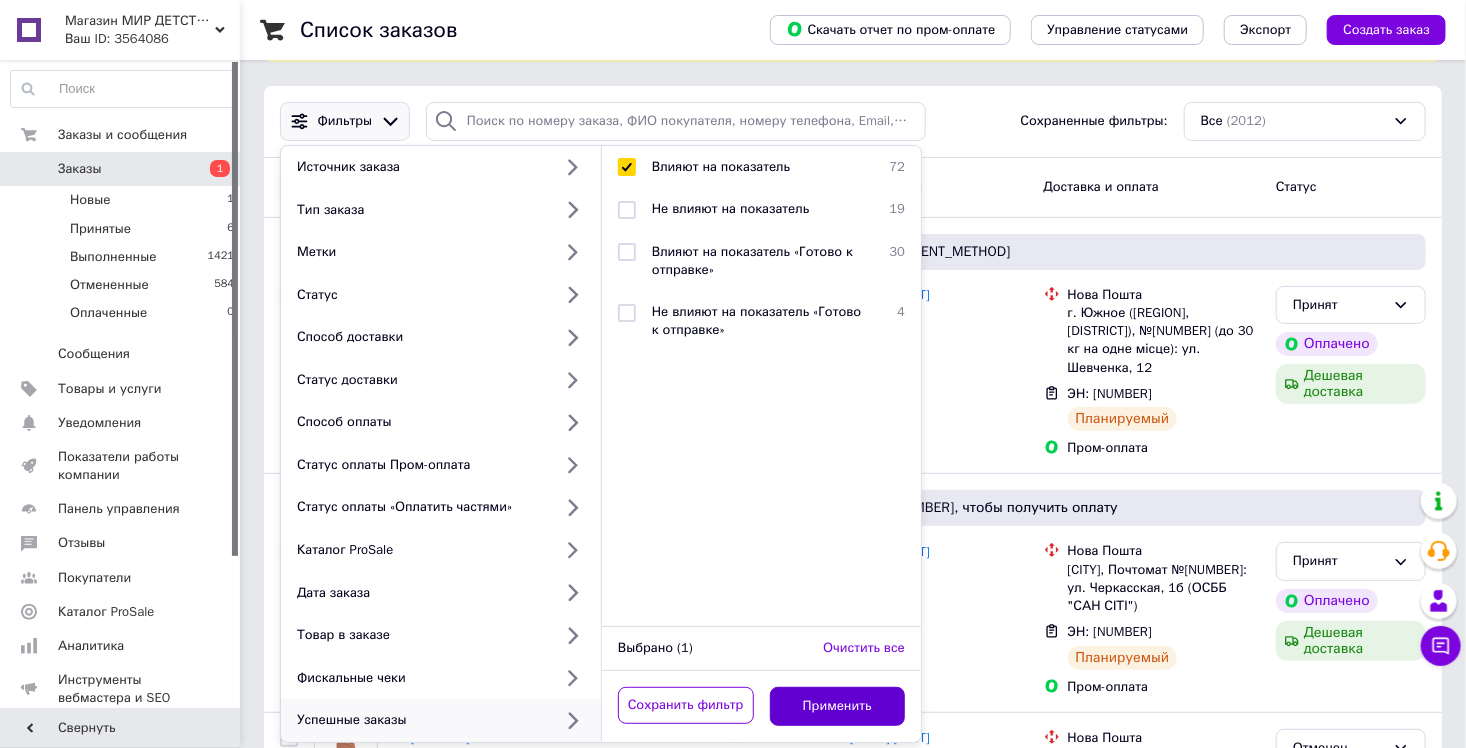 click on "Применить" at bounding box center [838, 706] 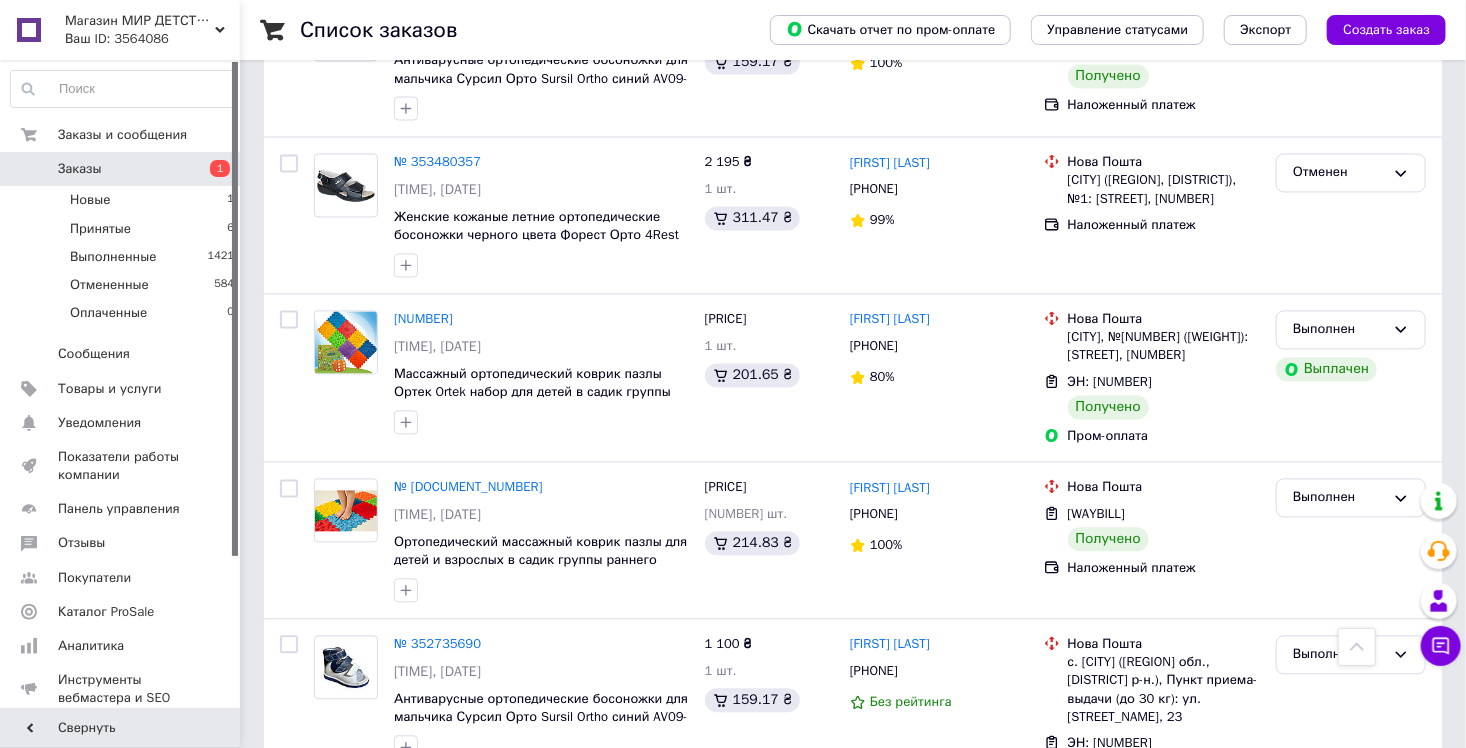 scroll, scrollTop: 1747, scrollLeft: 0, axis: vertical 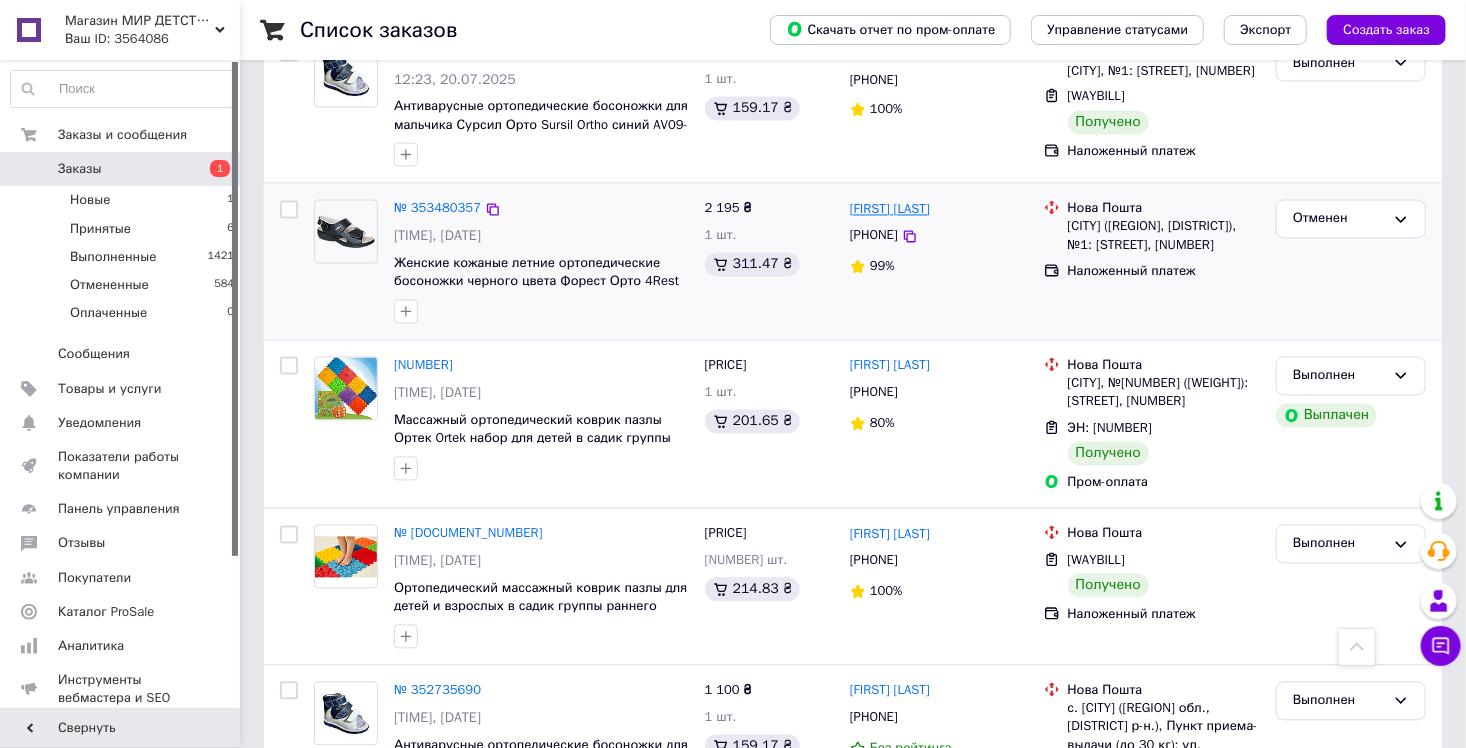 click on "[FIRST] [LAST]" at bounding box center (890, 210) 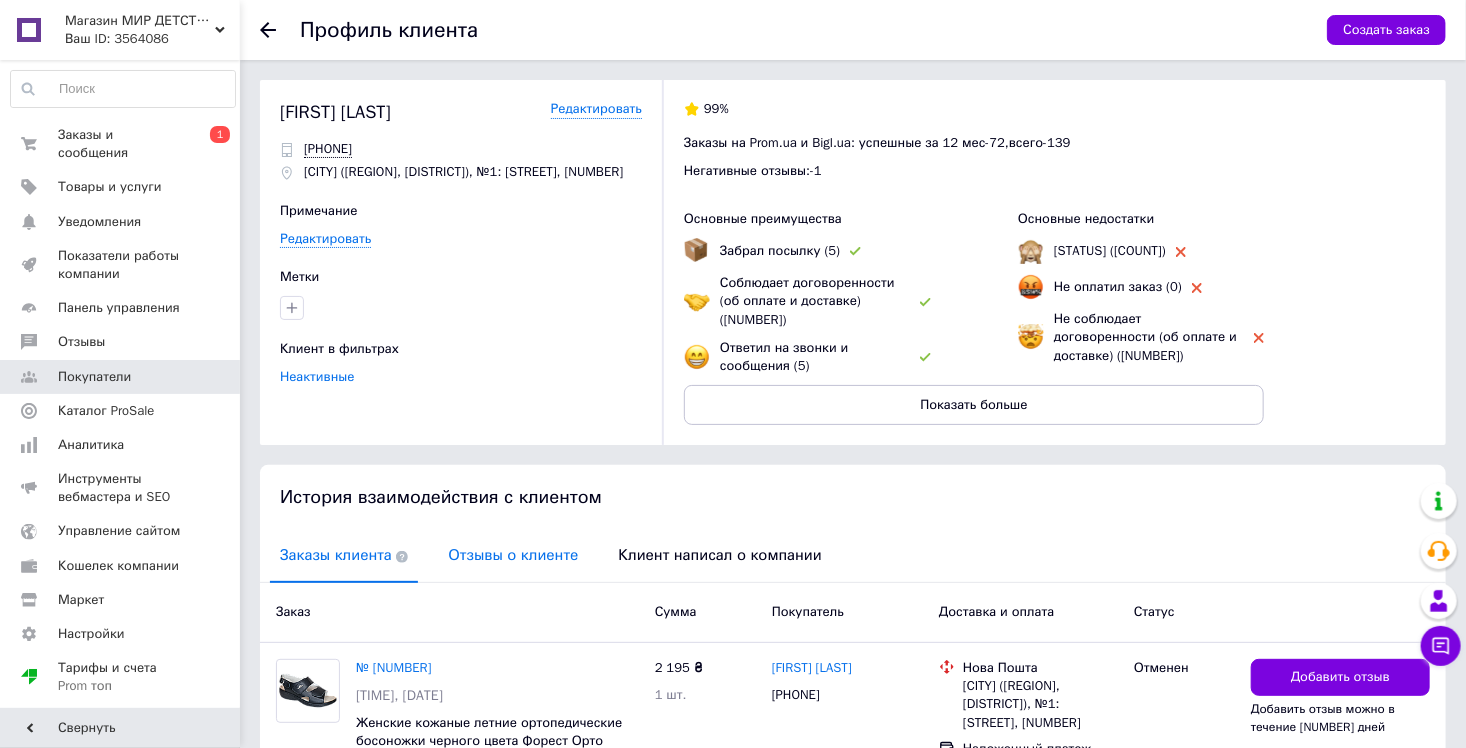 click on "Отзывы о клиенте" at bounding box center [513, 555] 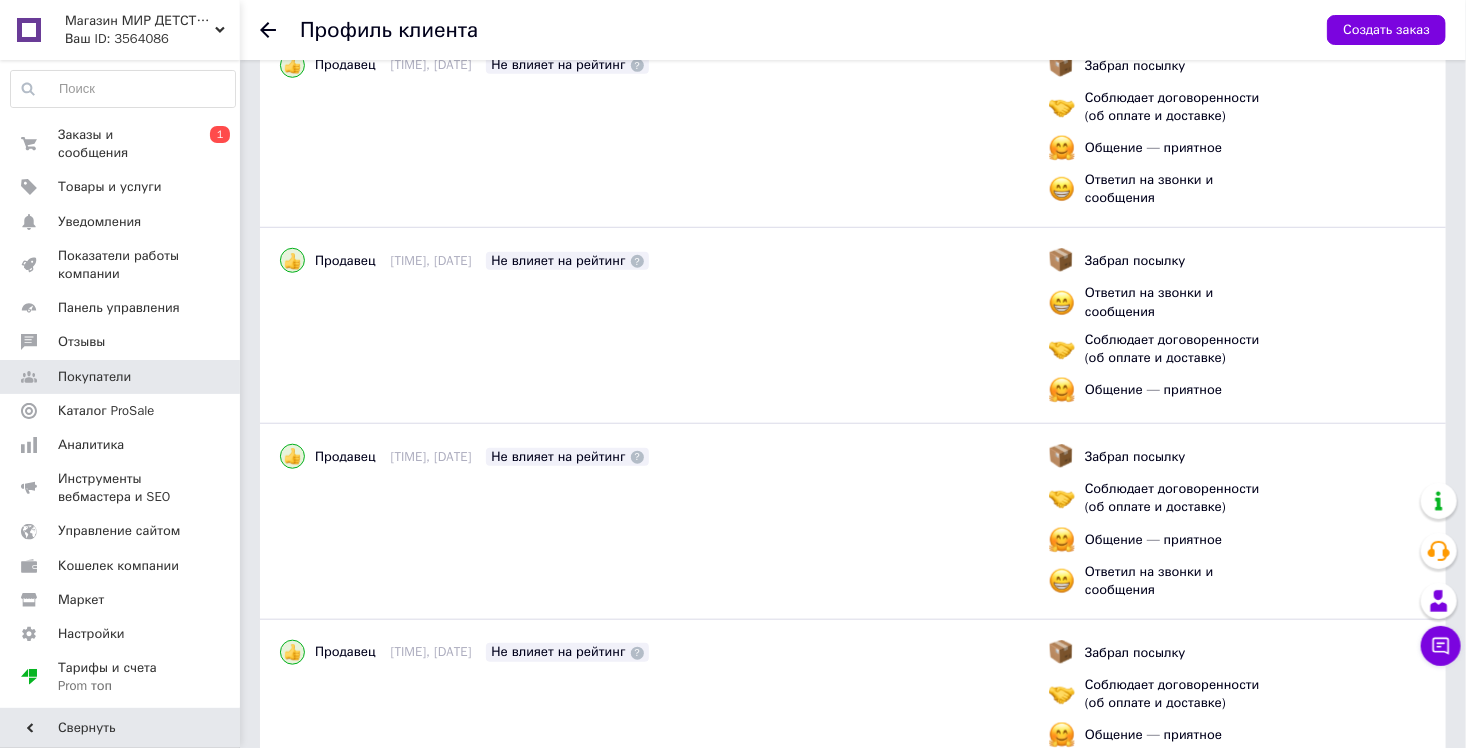 scroll, scrollTop: 0, scrollLeft: 0, axis: both 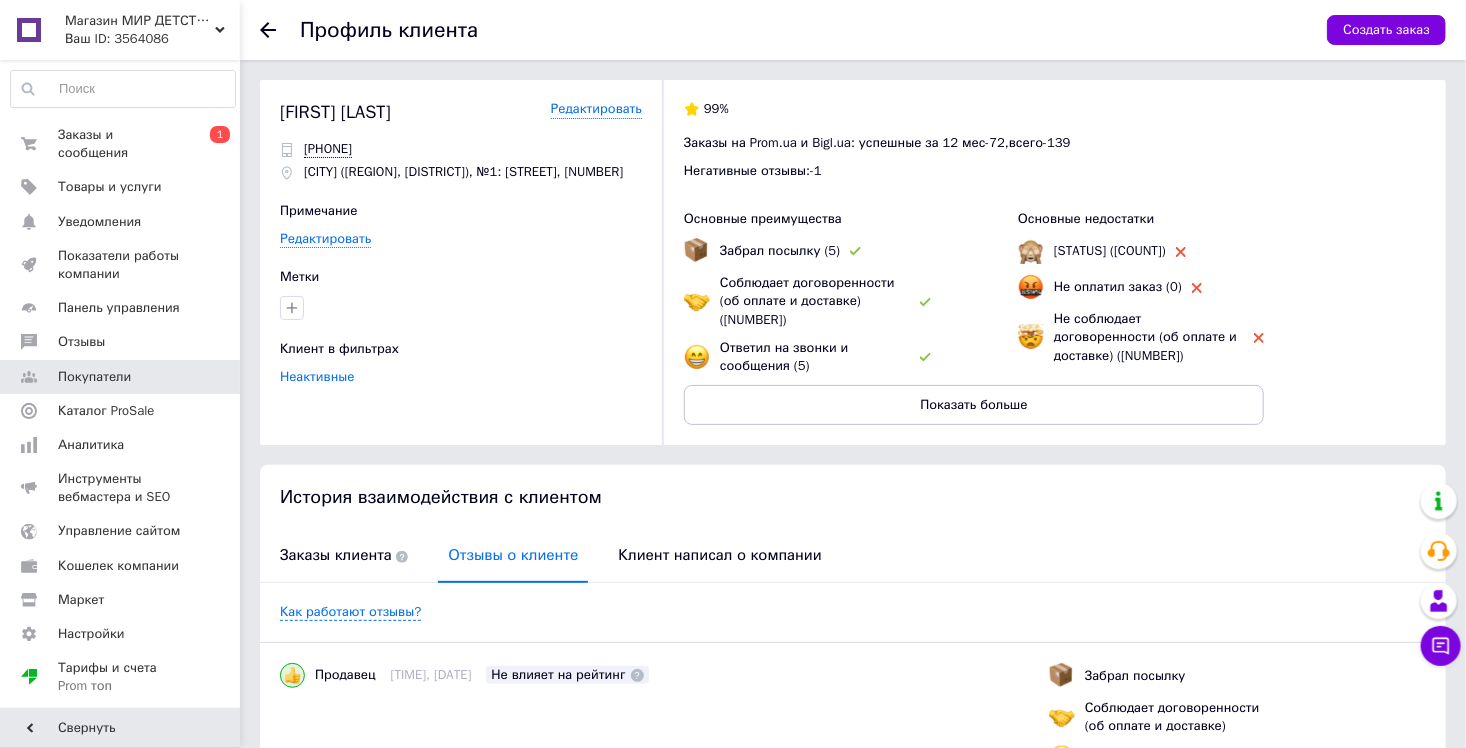 click 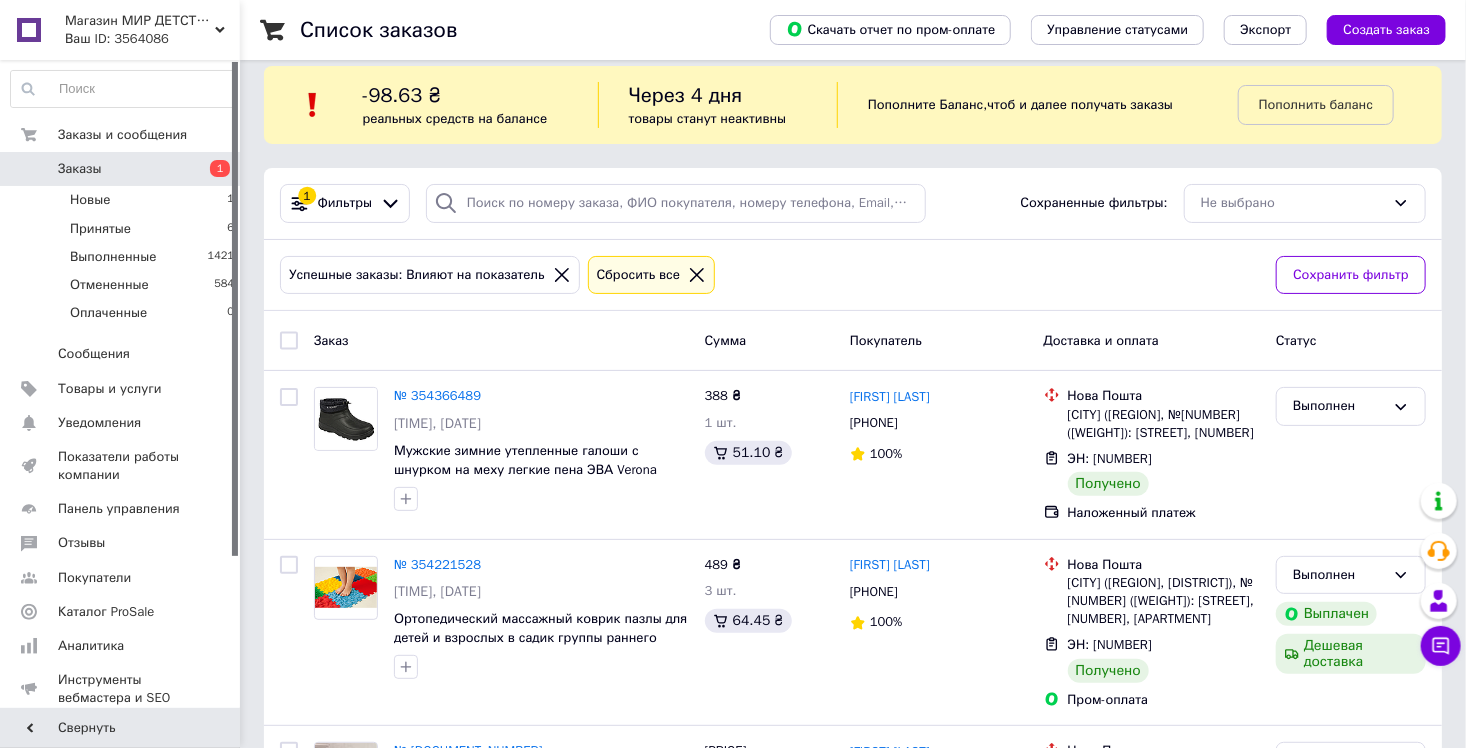 scroll, scrollTop: 0, scrollLeft: 0, axis: both 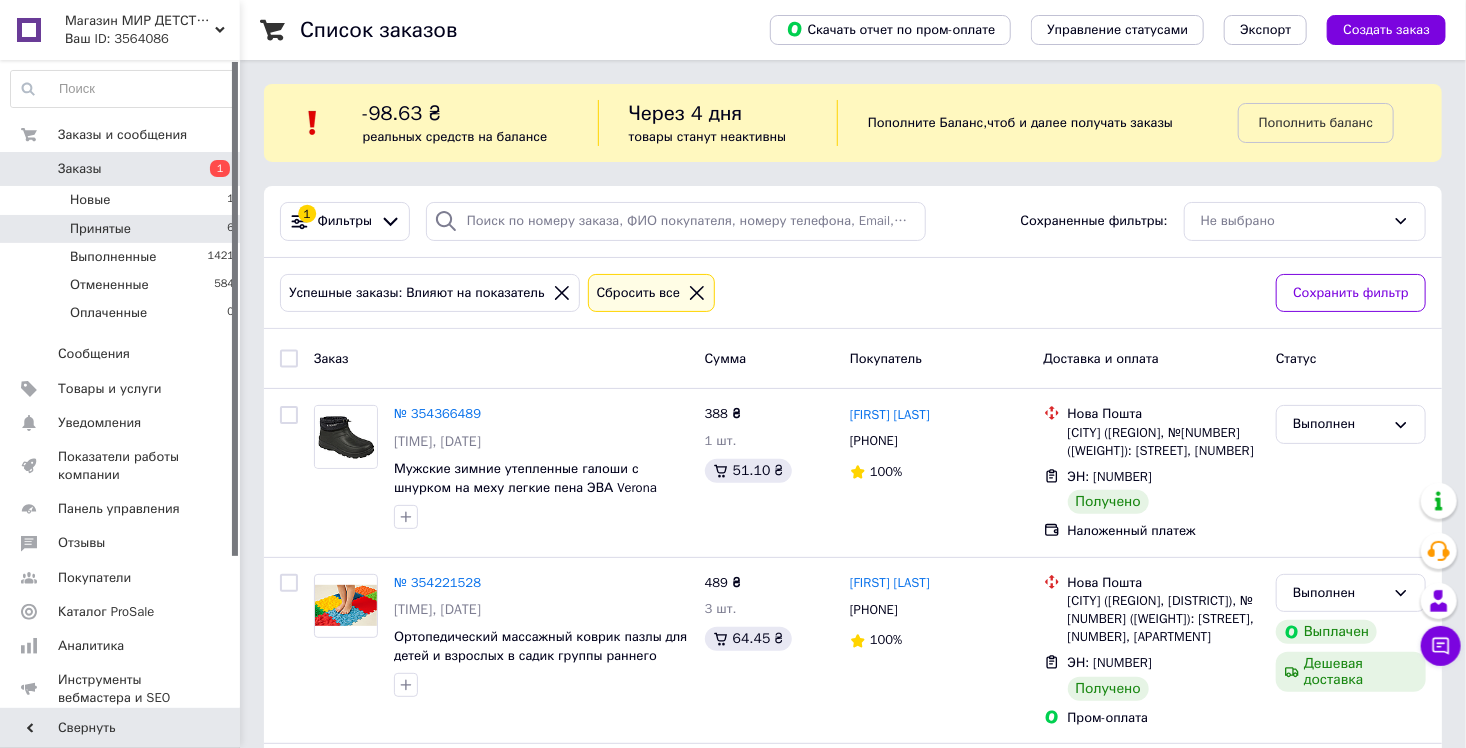 click on "Принятые" at bounding box center (100, 229) 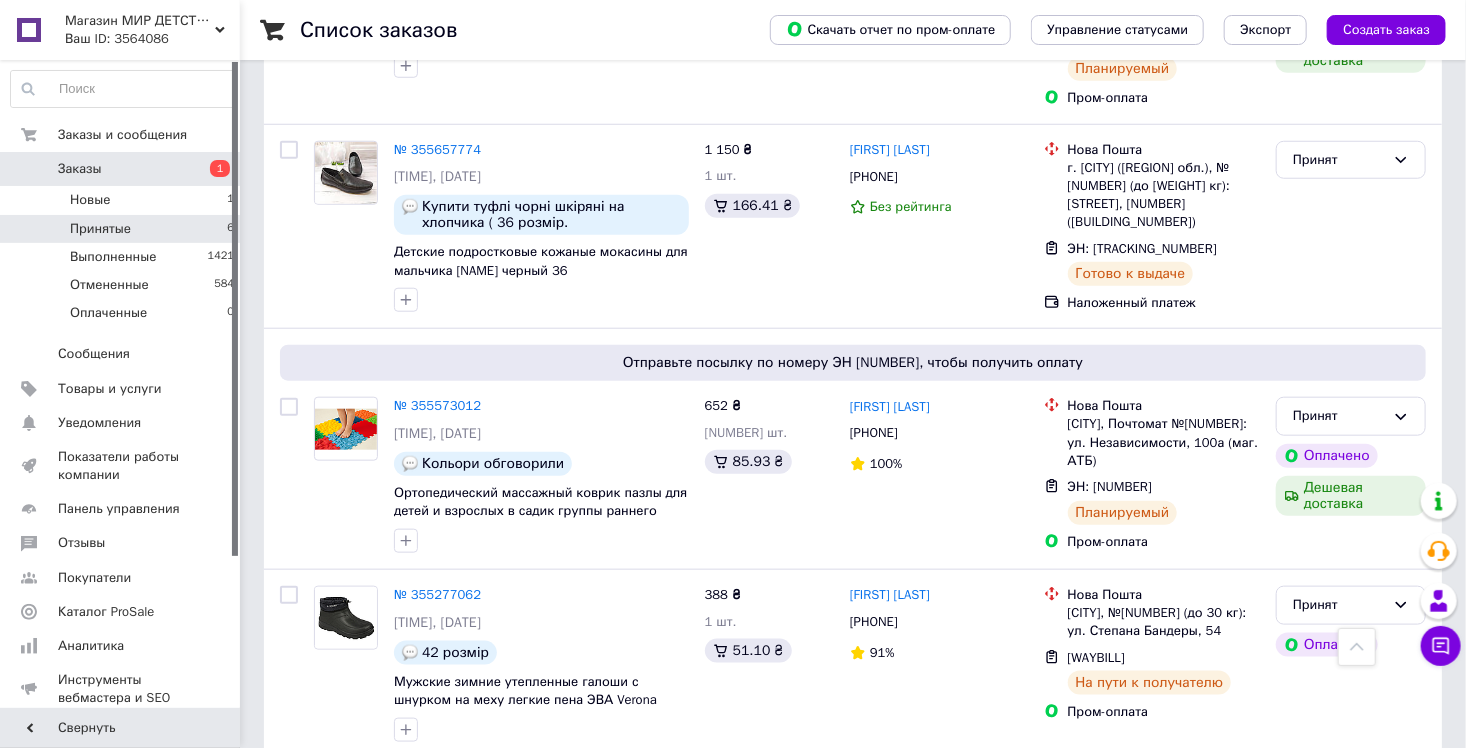 scroll, scrollTop: 760, scrollLeft: 0, axis: vertical 